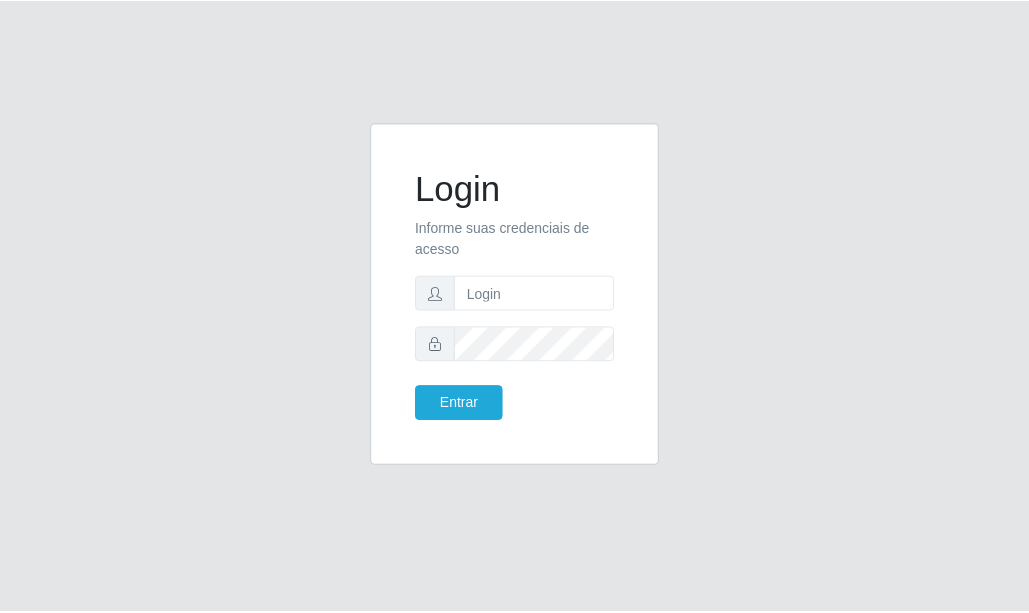 scroll, scrollTop: 0, scrollLeft: 0, axis: both 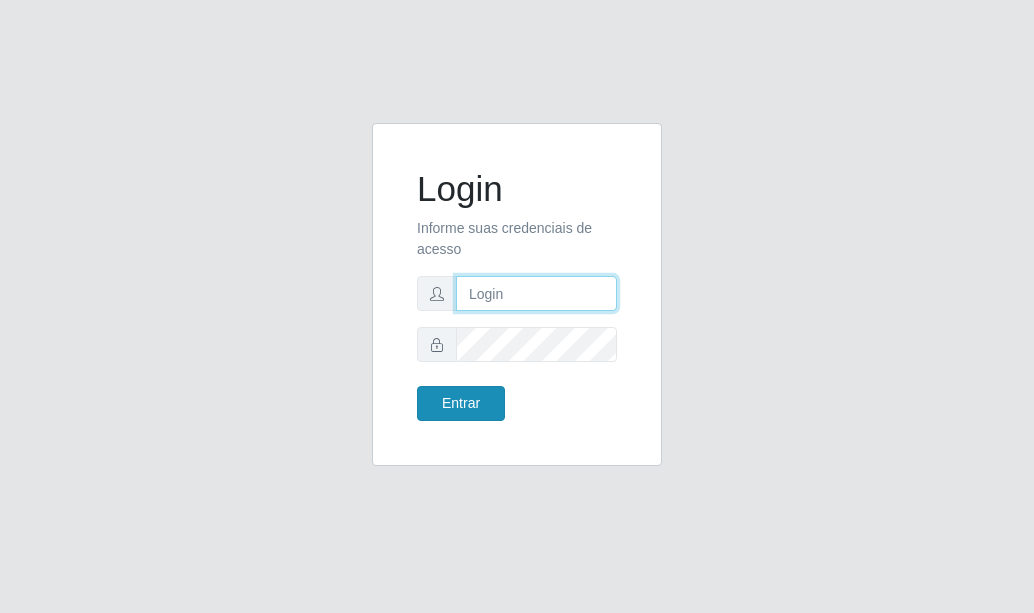 type on "[EMAIL]" 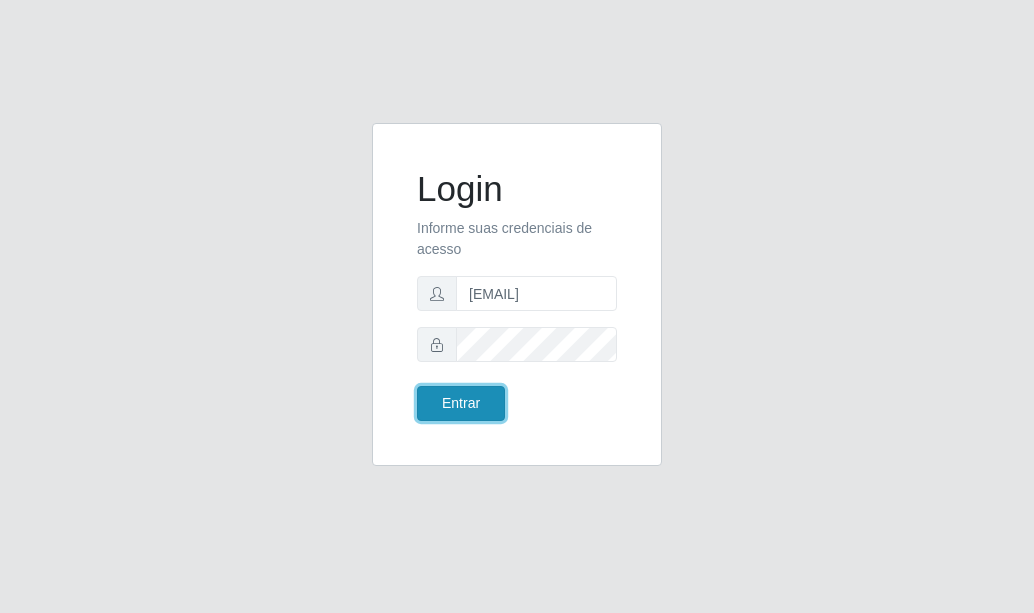click on "Entrar" at bounding box center (461, 403) 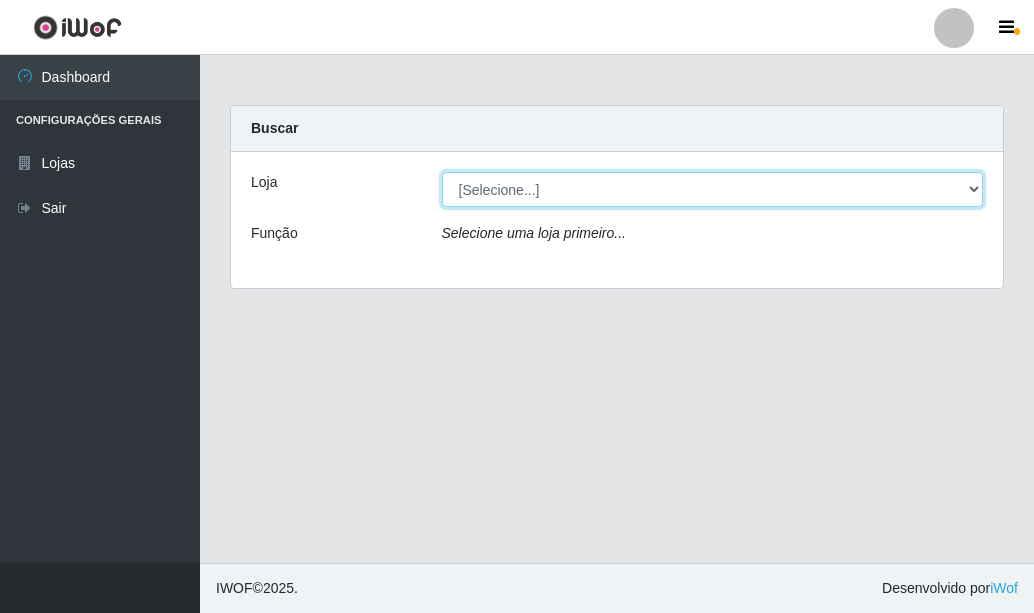 click on "[Selecione...] [ORGANIZATION] - Unidade Centro" at bounding box center [713, 189] 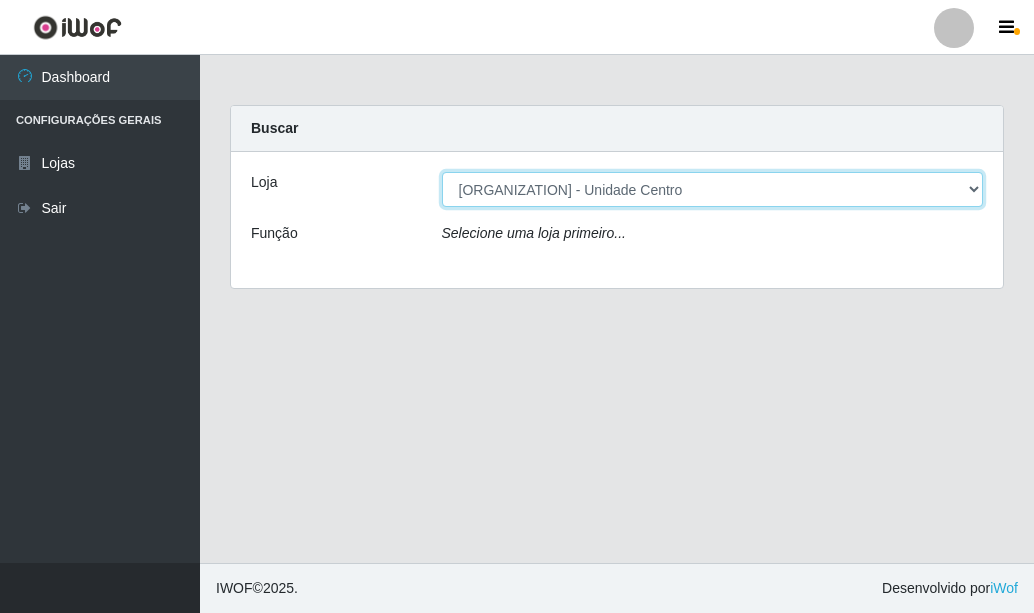 click on "[Selecione...] [ORGANIZATION] - Unidade Centro" at bounding box center (713, 189) 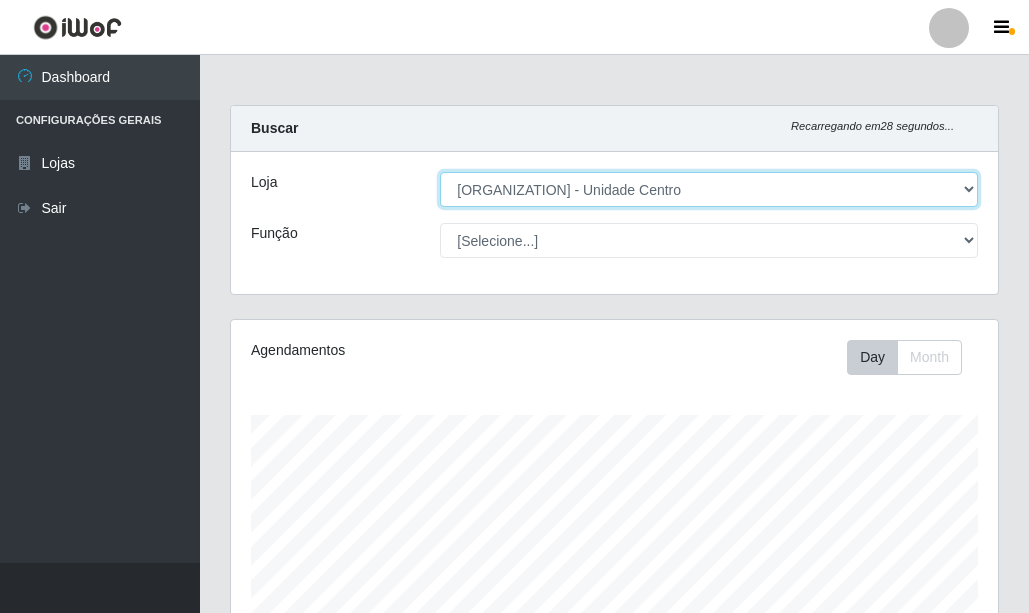 scroll, scrollTop: 999585, scrollLeft: 999233, axis: both 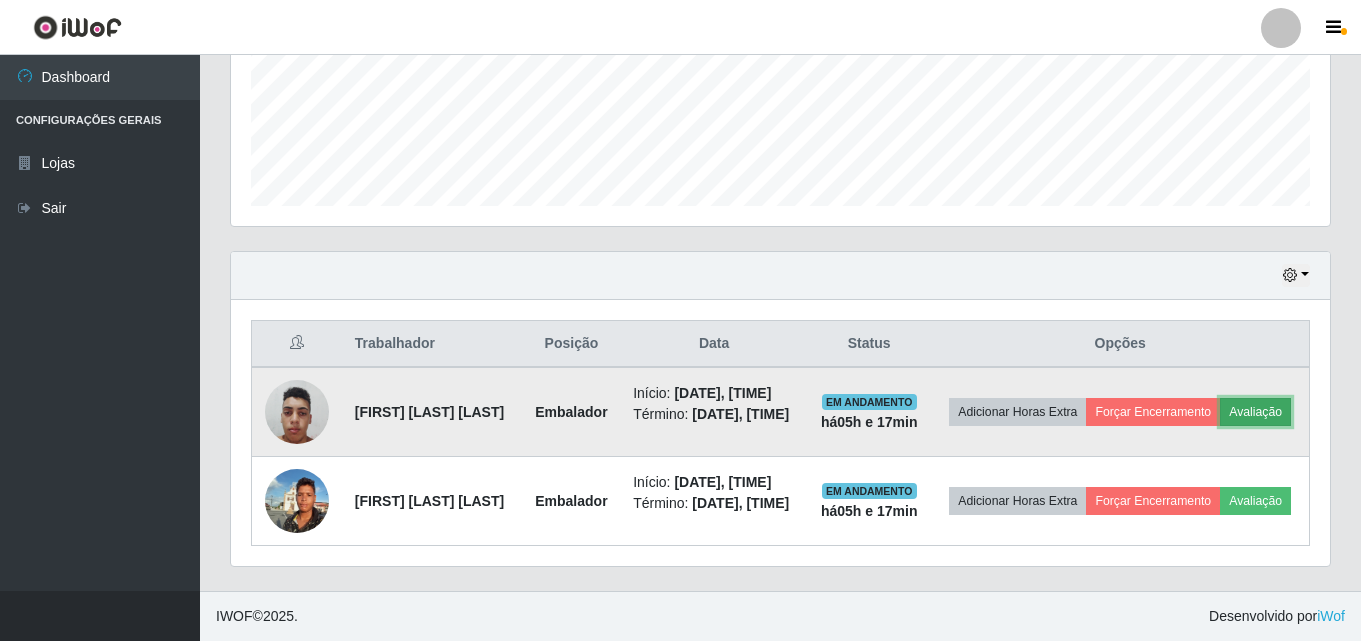 click on "Avaliação" at bounding box center [1255, 412] 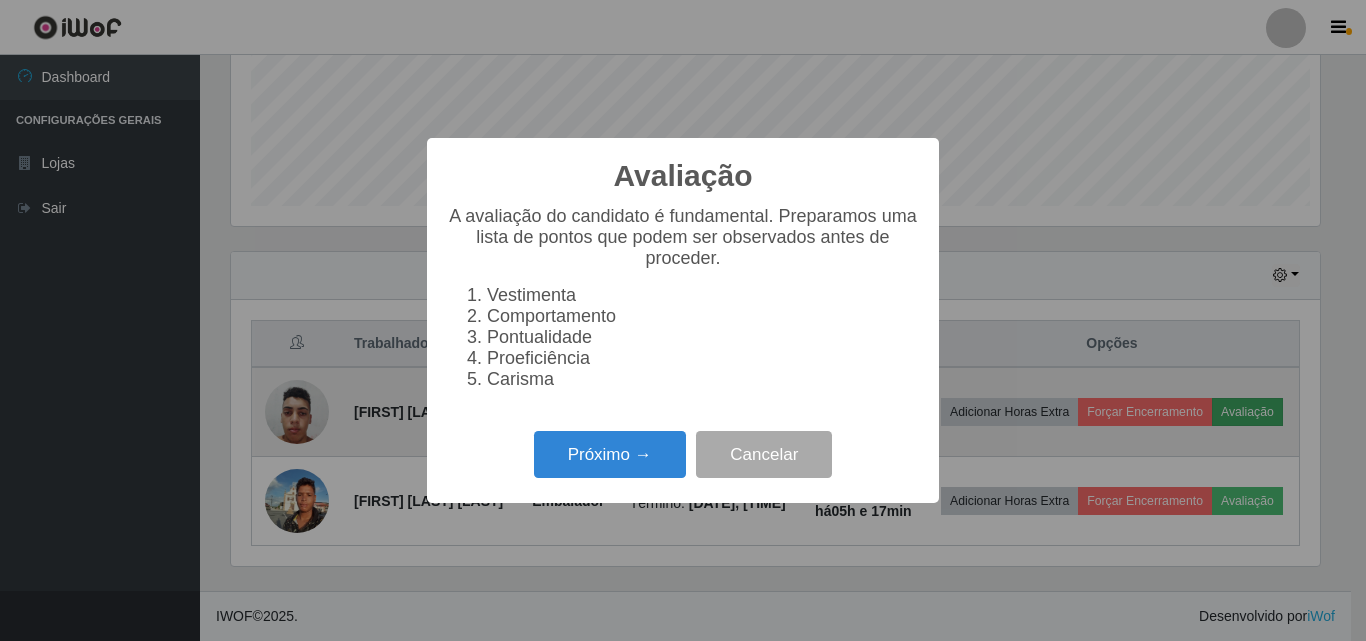 scroll, scrollTop: 999585, scrollLeft: 998911, axis: both 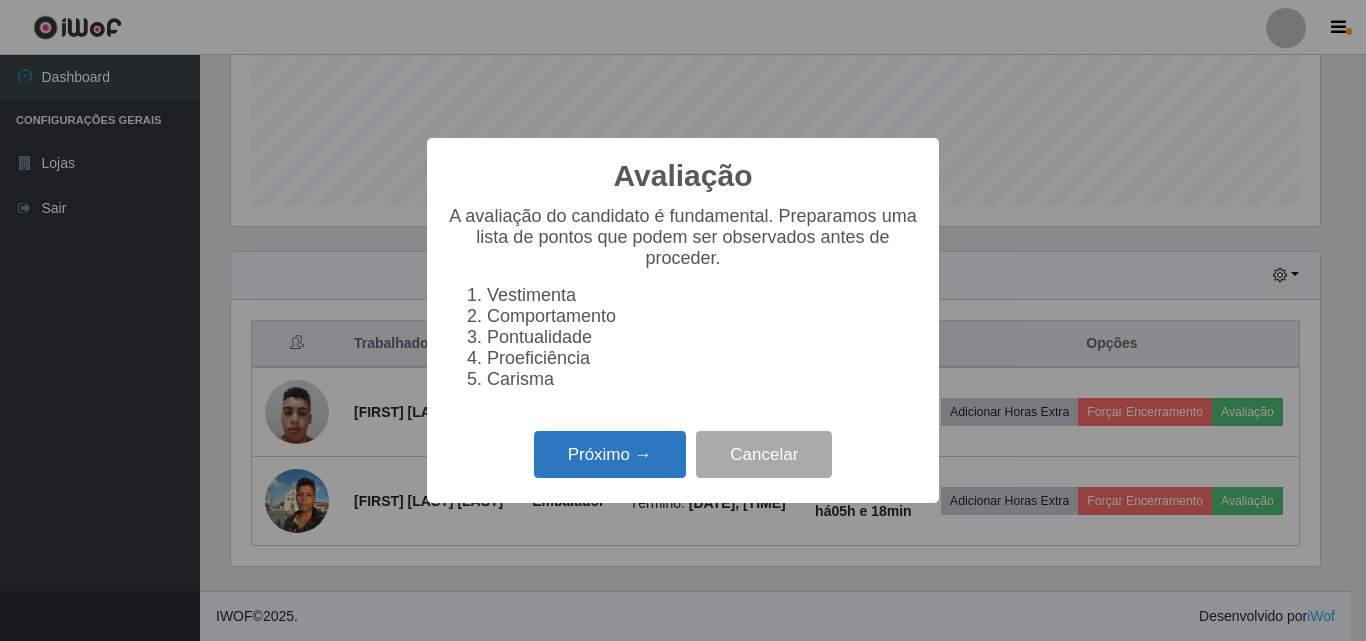 click on "Próximo →" at bounding box center (610, 454) 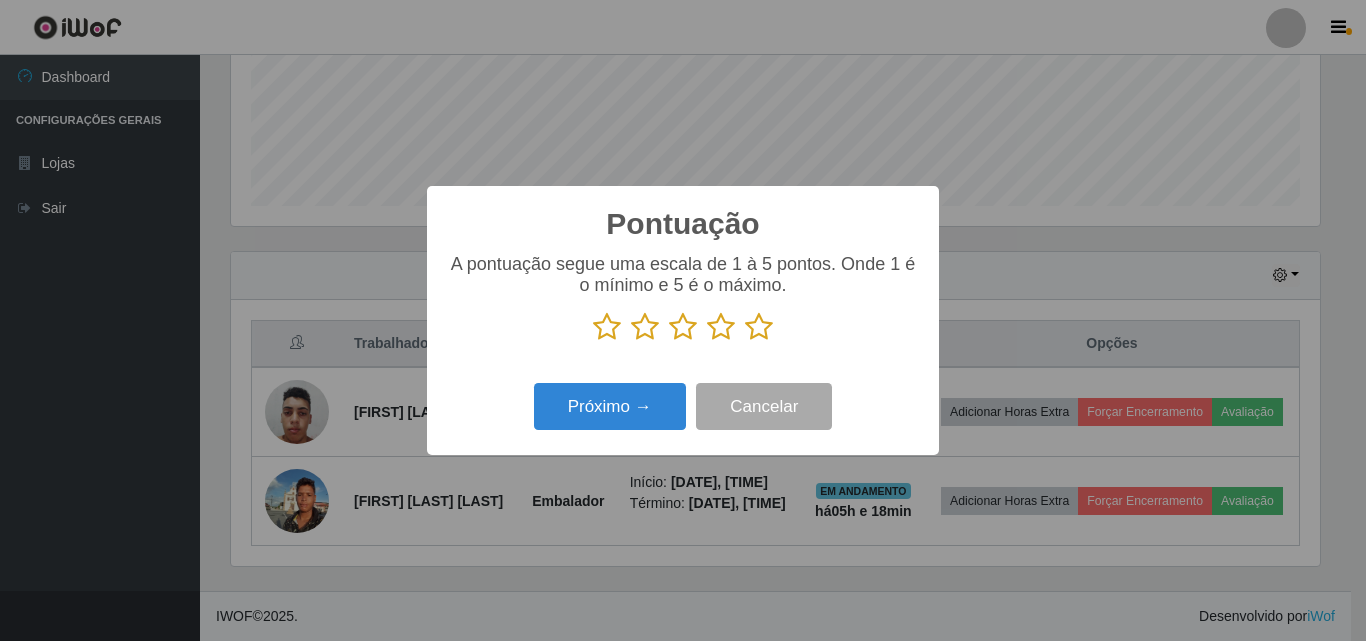 click at bounding box center [607, 327] 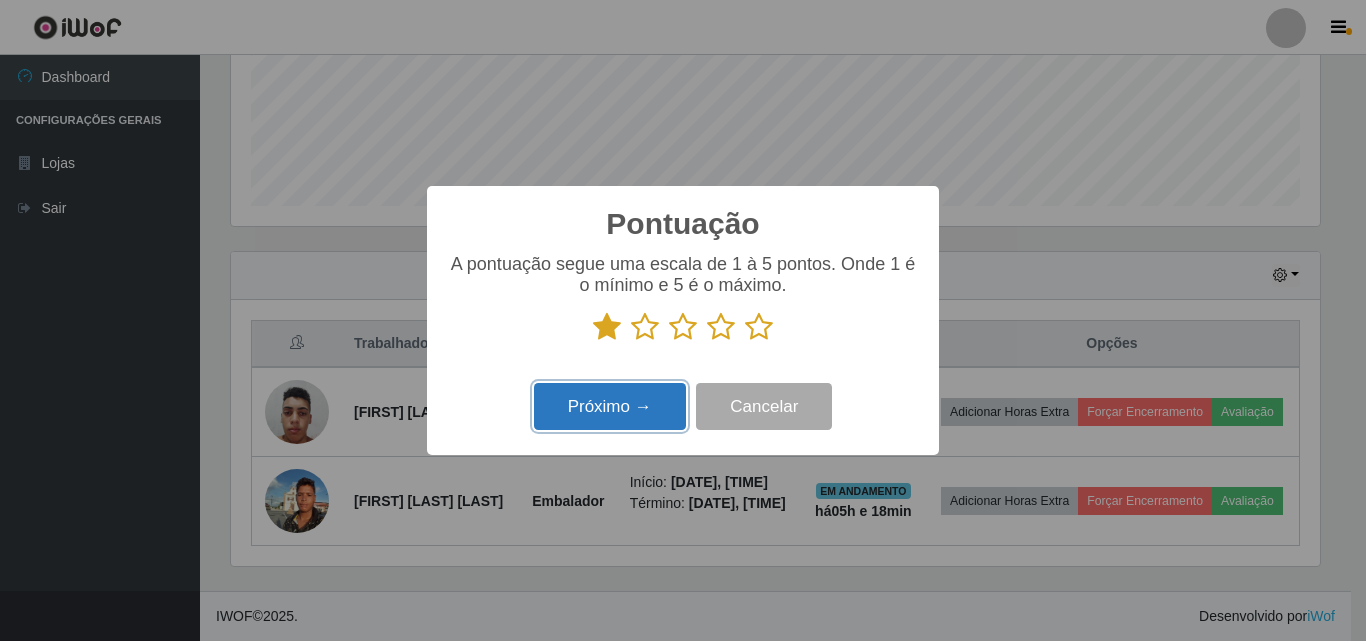 click on "Próximo →" at bounding box center (610, 406) 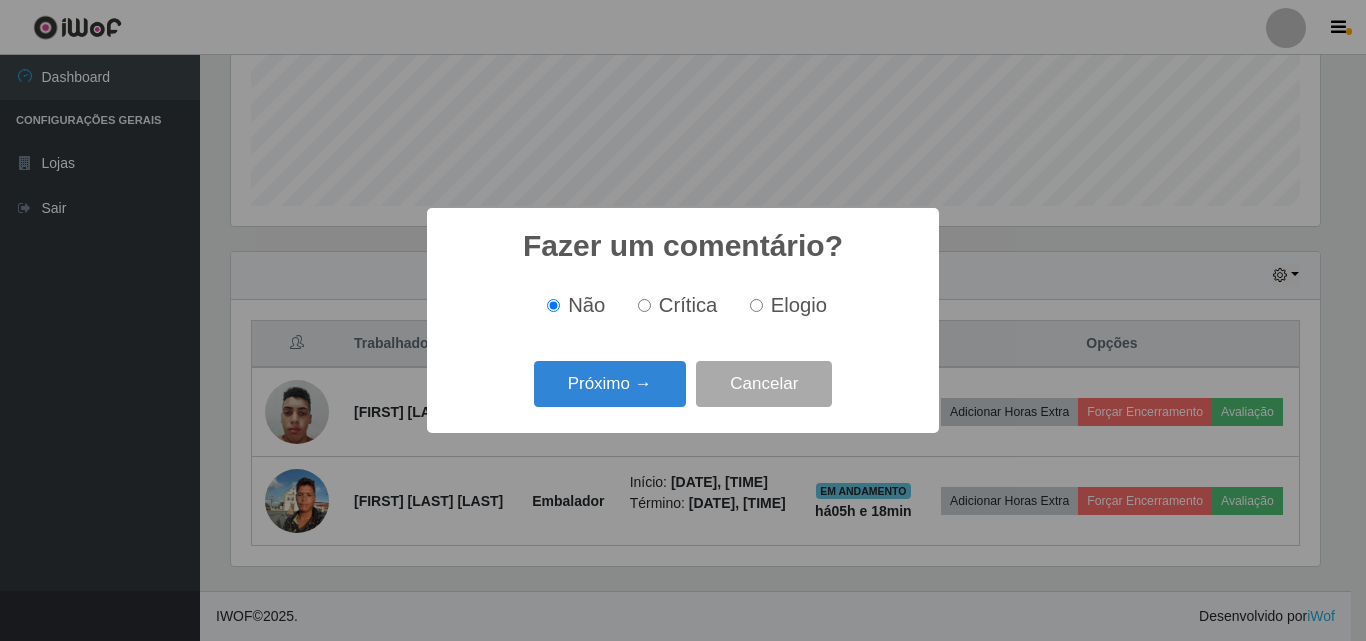 scroll, scrollTop: 999585, scrollLeft: 998911, axis: both 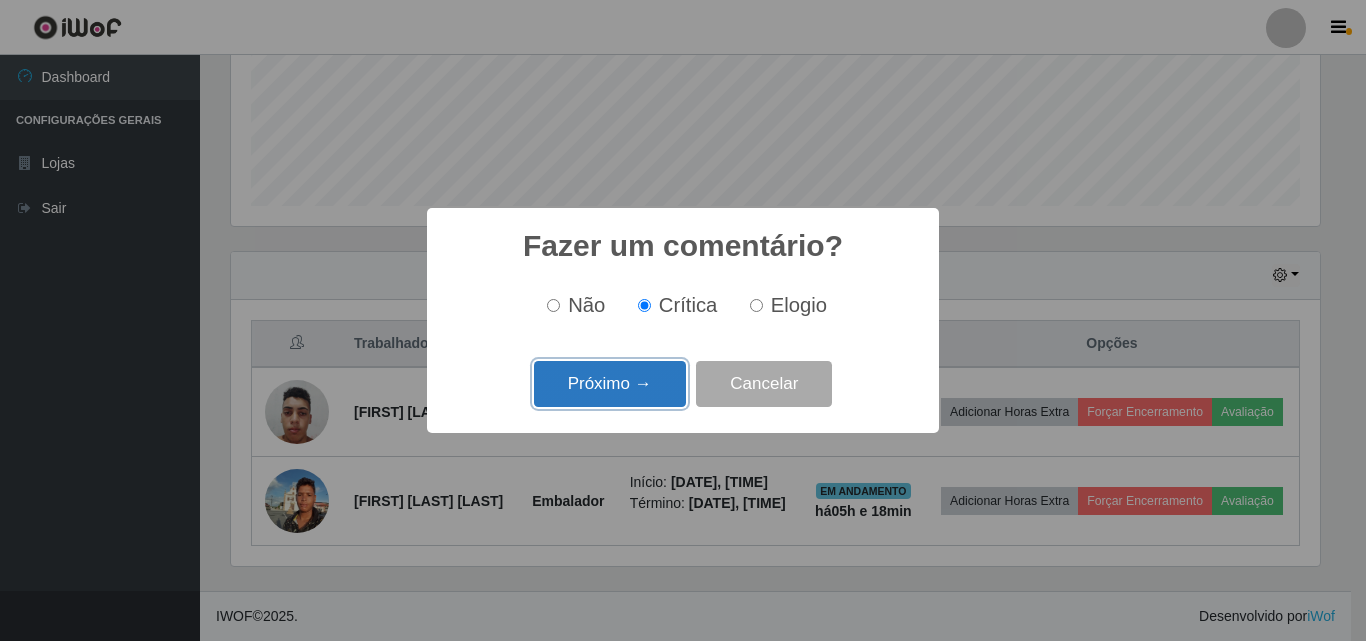 click on "Próximo →" at bounding box center [610, 384] 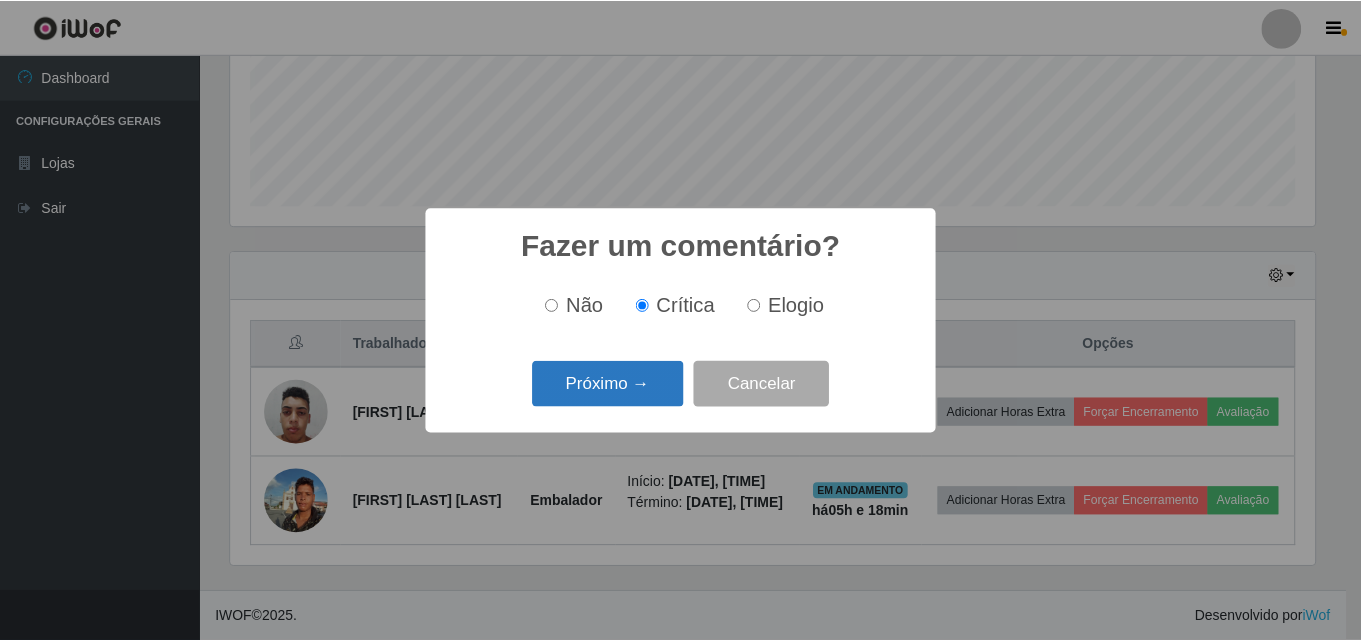 scroll, scrollTop: 999585, scrollLeft: 998911, axis: both 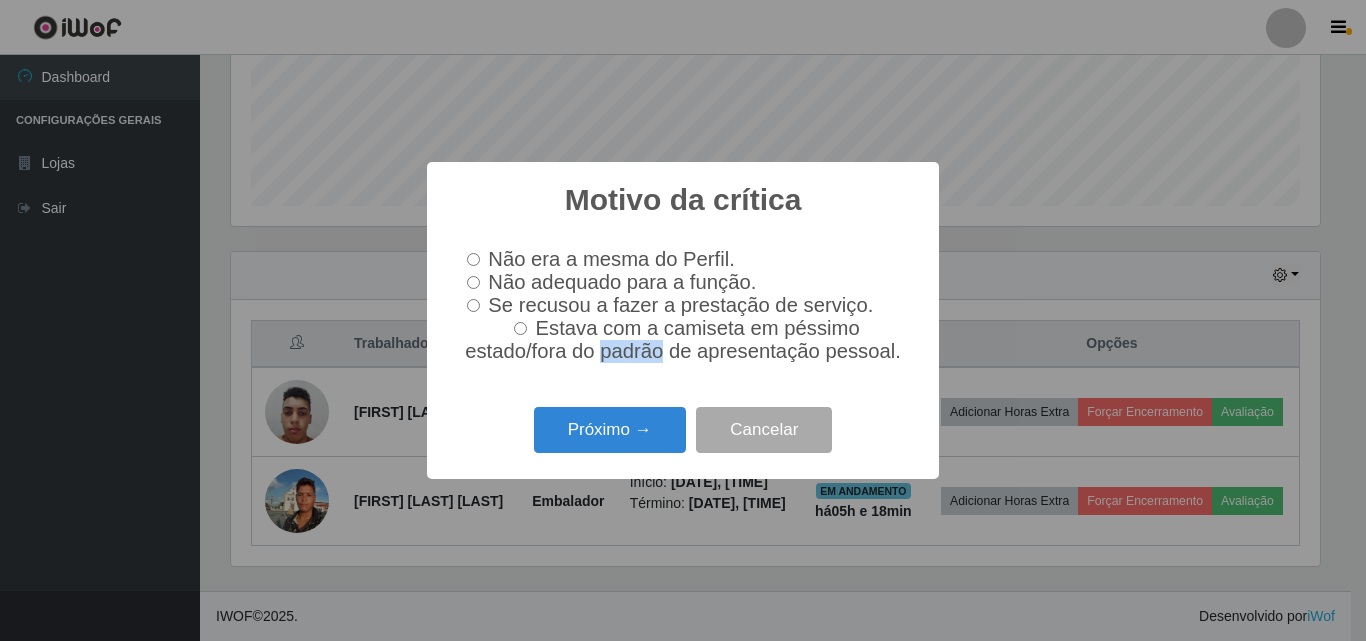 drag, startPoint x: 616, startPoint y: 376, endPoint x: 556, endPoint y: 394, distance: 62.641838 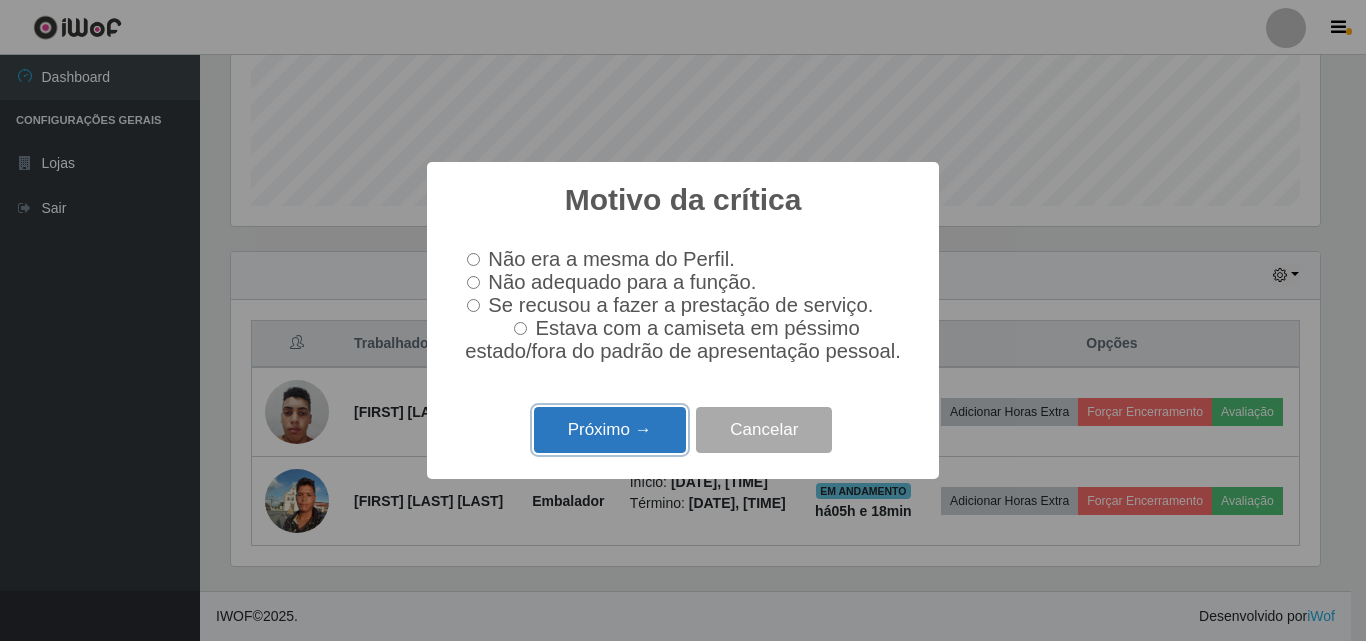 click on "Próximo →" at bounding box center [610, 430] 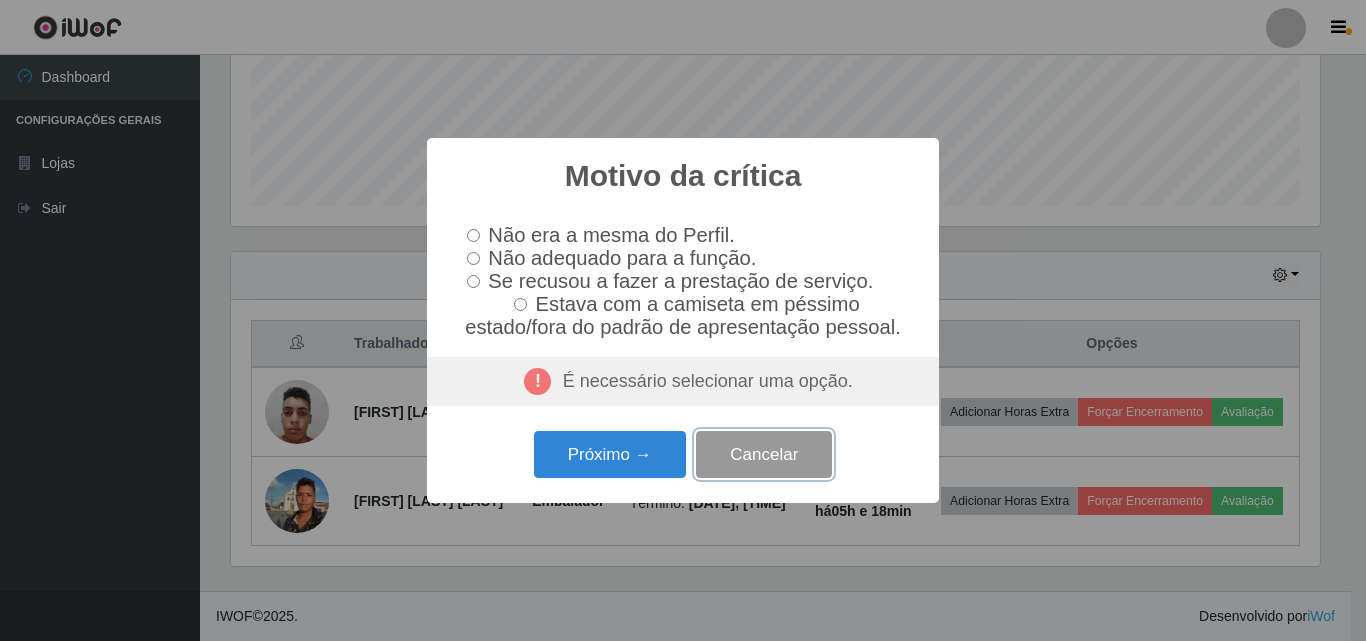 click on "Cancelar" at bounding box center [764, 454] 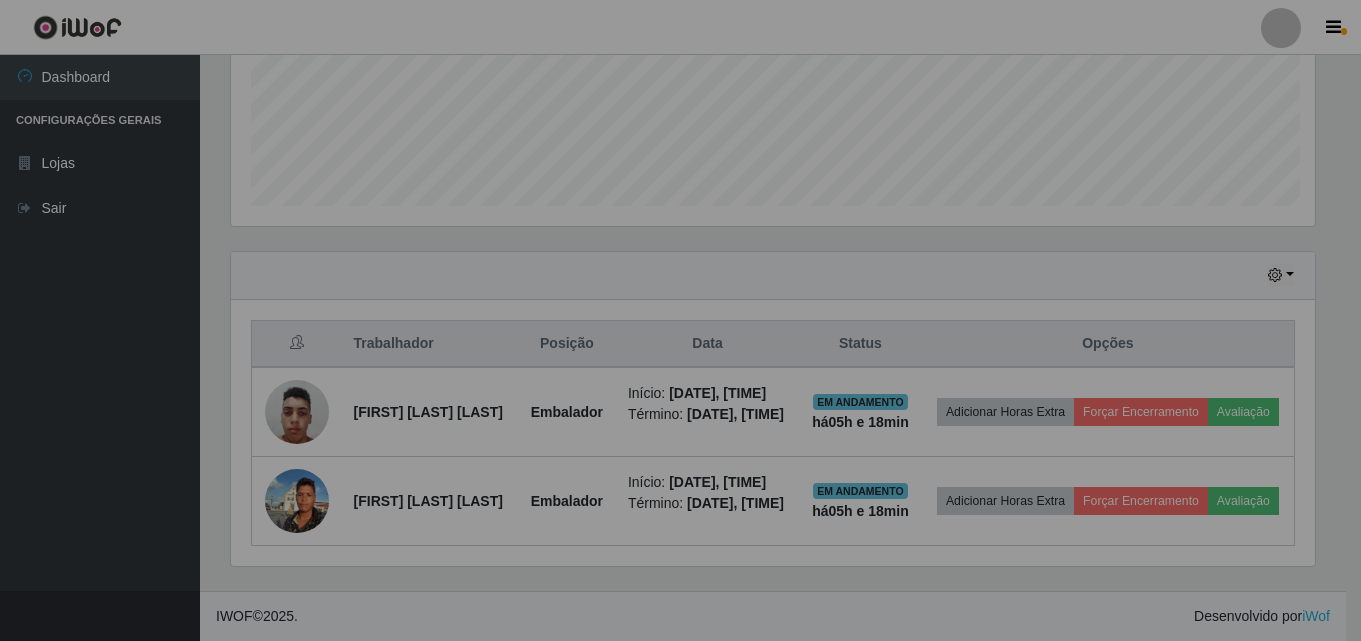 scroll, scrollTop: 999585, scrollLeft: 998901, axis: both 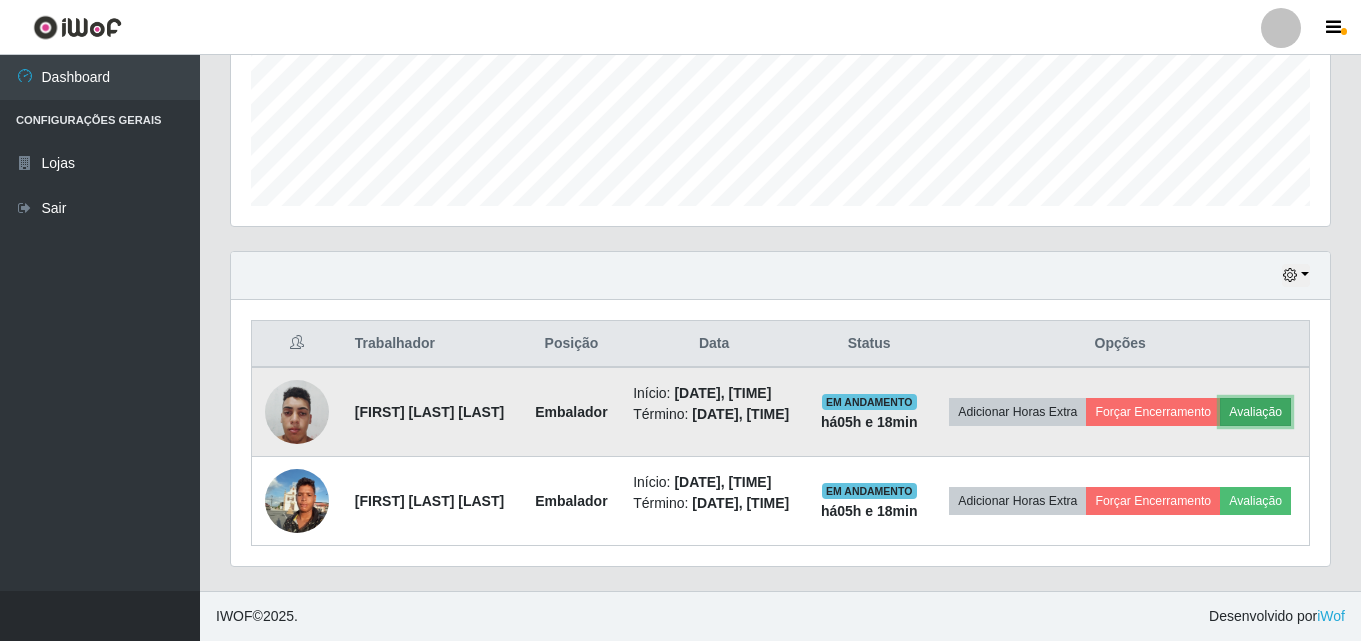 click on "Avaliação" at bounding box center (1255, 412) 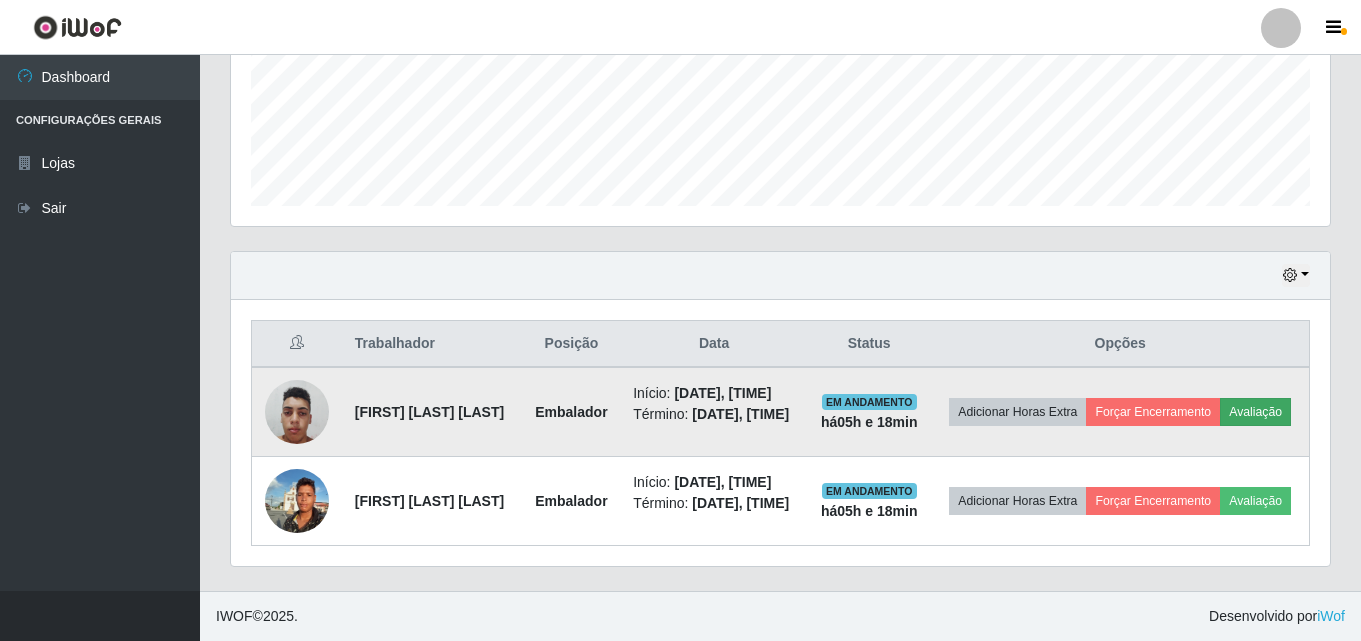 scroll, scrollTop: 999585, scrollLeft: 998911, axis: both 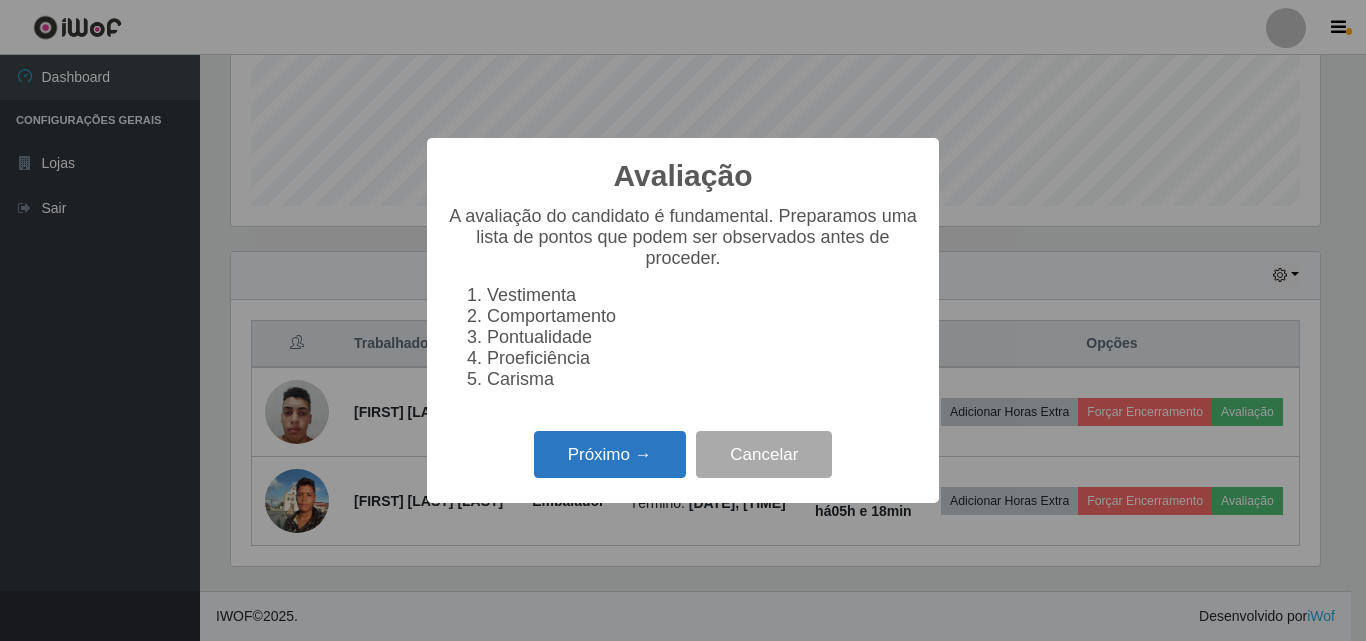 click on "Próximo →" at bounding box center (610, 454) 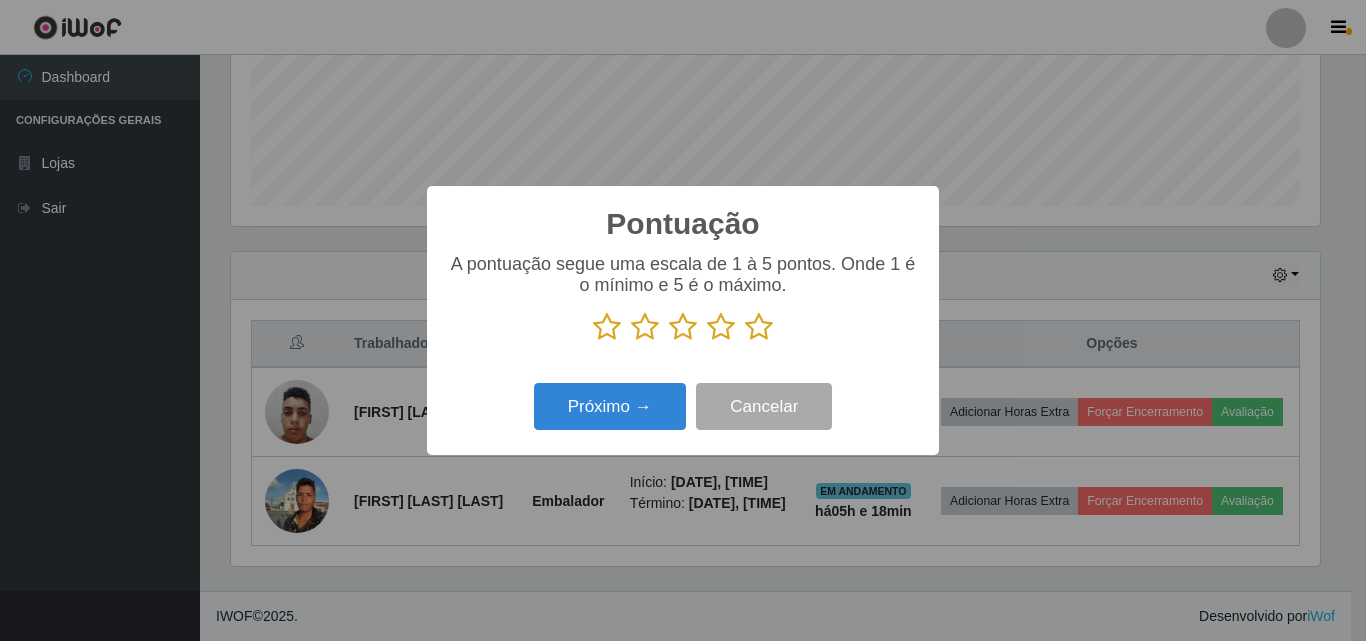 click at bounding box center (607, 327) 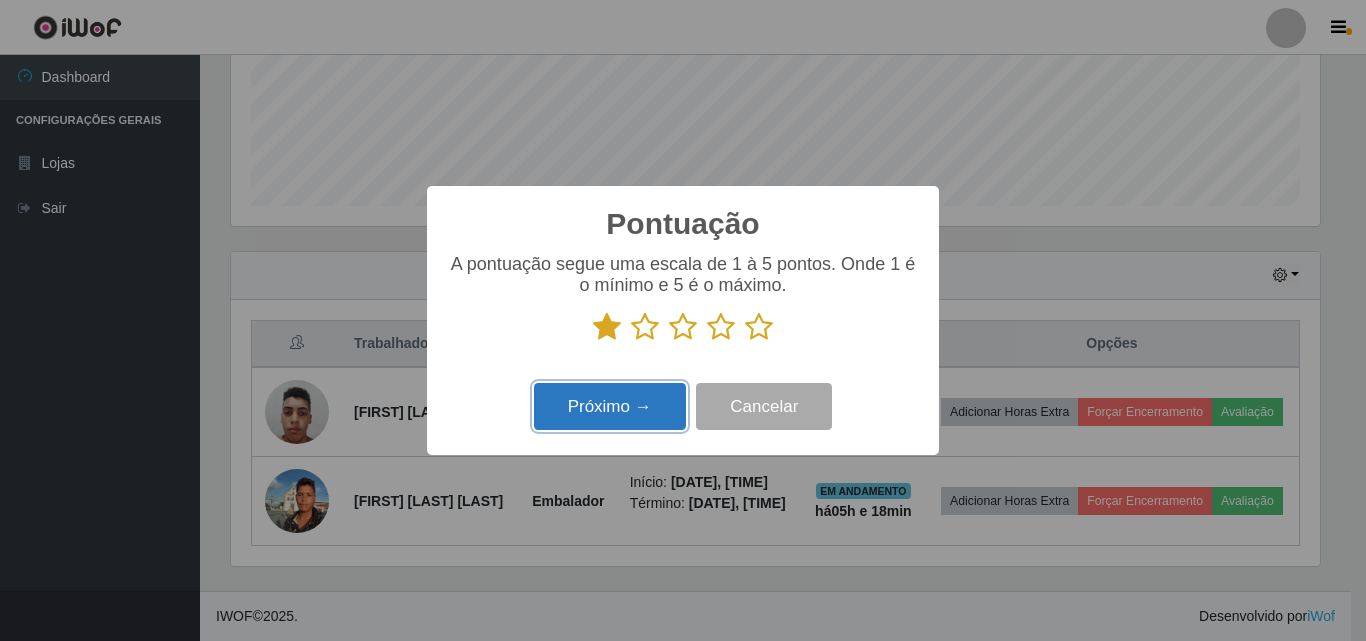 click on "Próximo →" at bounding box center [610, 406] 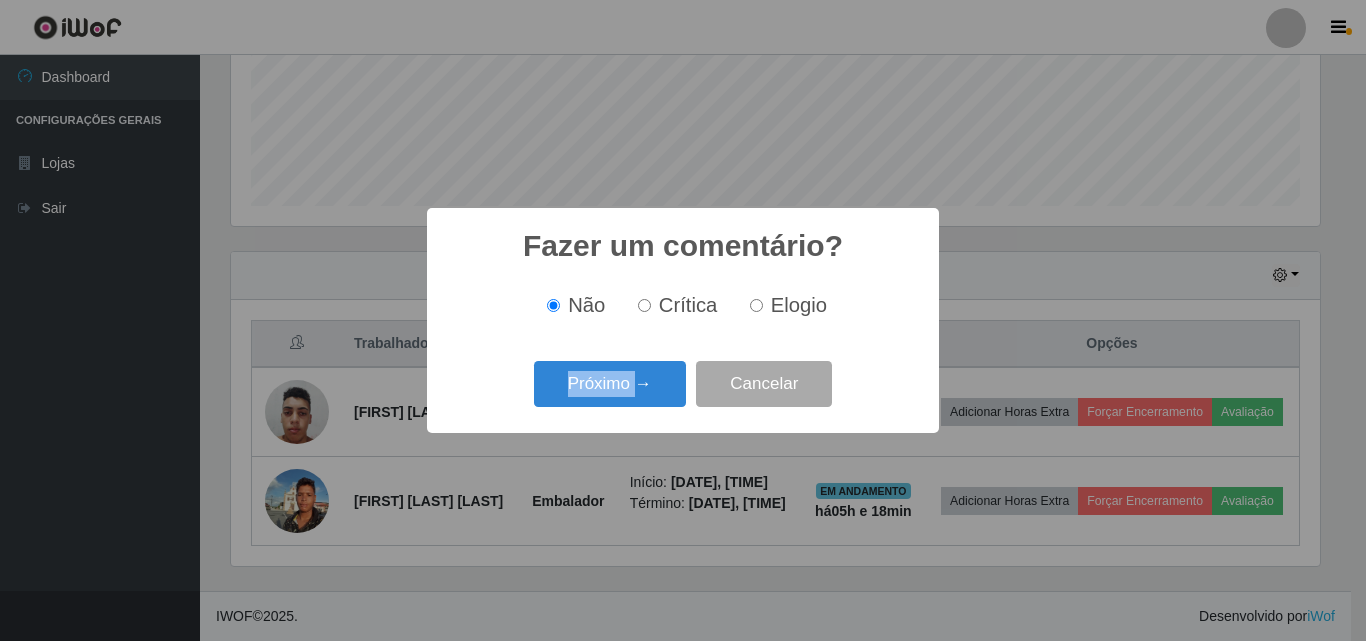 scroll, scrollTop: 999585, scrollLeft: 998911, axis: both 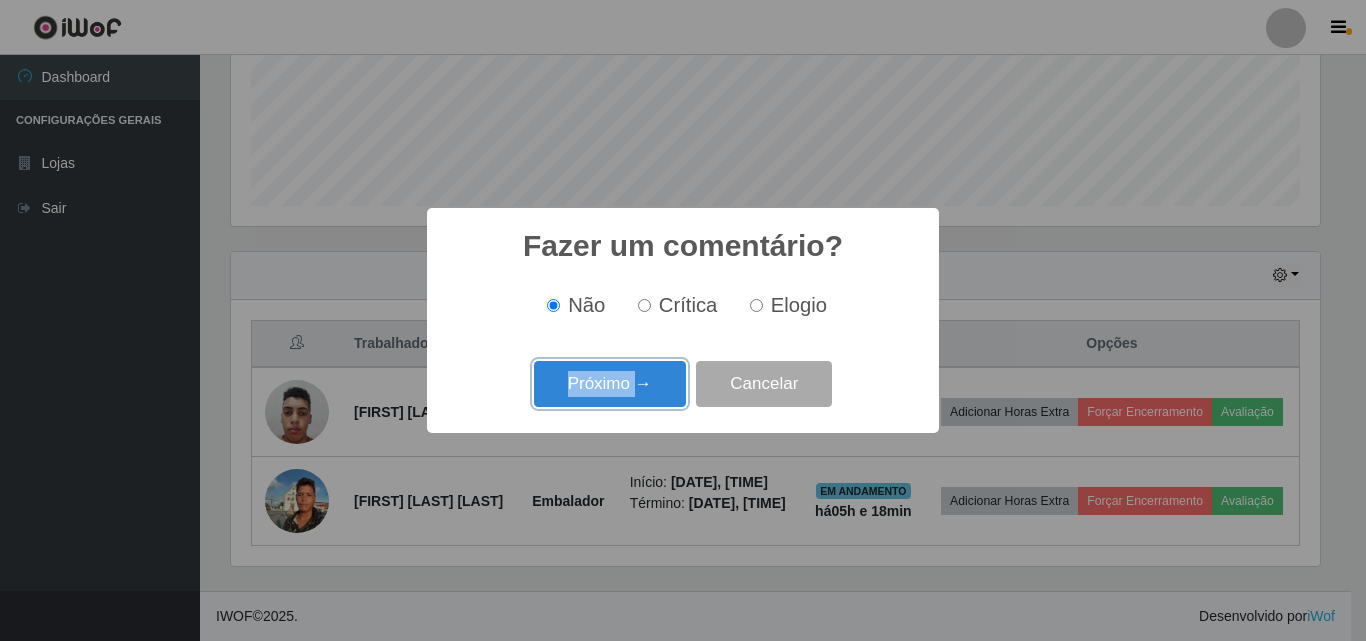 click on "Próximo →" at bounding box center [610, 384] 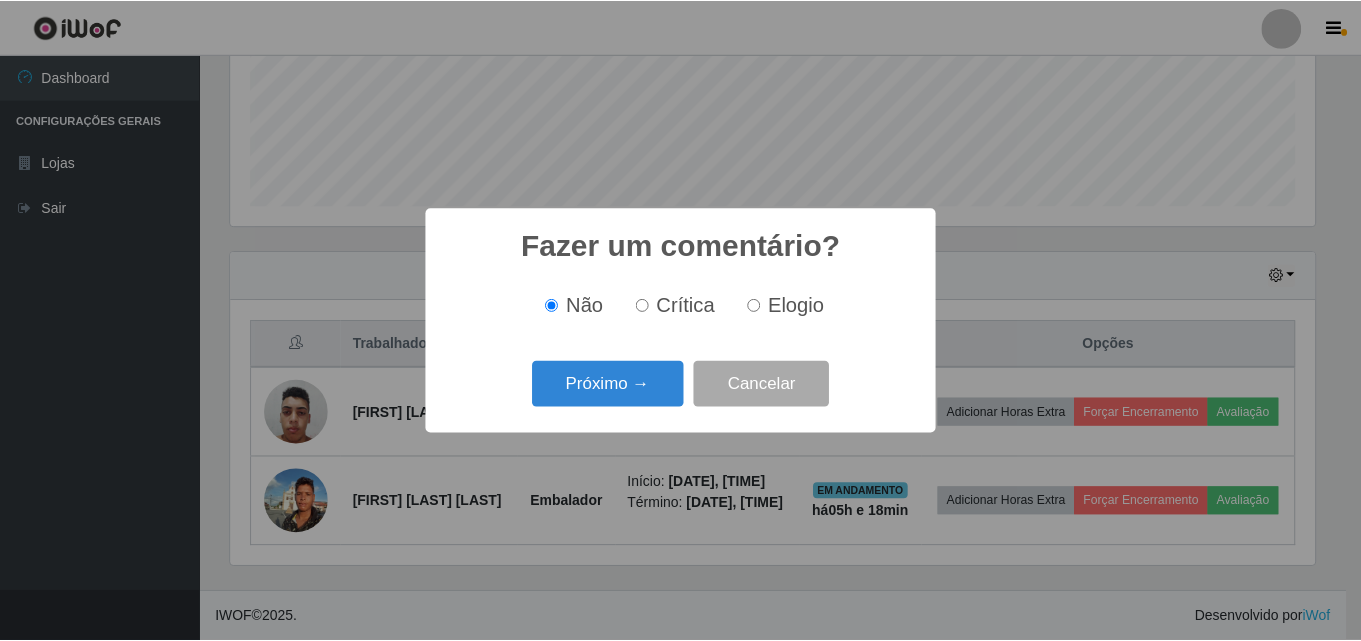 scroll, scrollTop: 999585, scrollLeft: 998911, axis: both 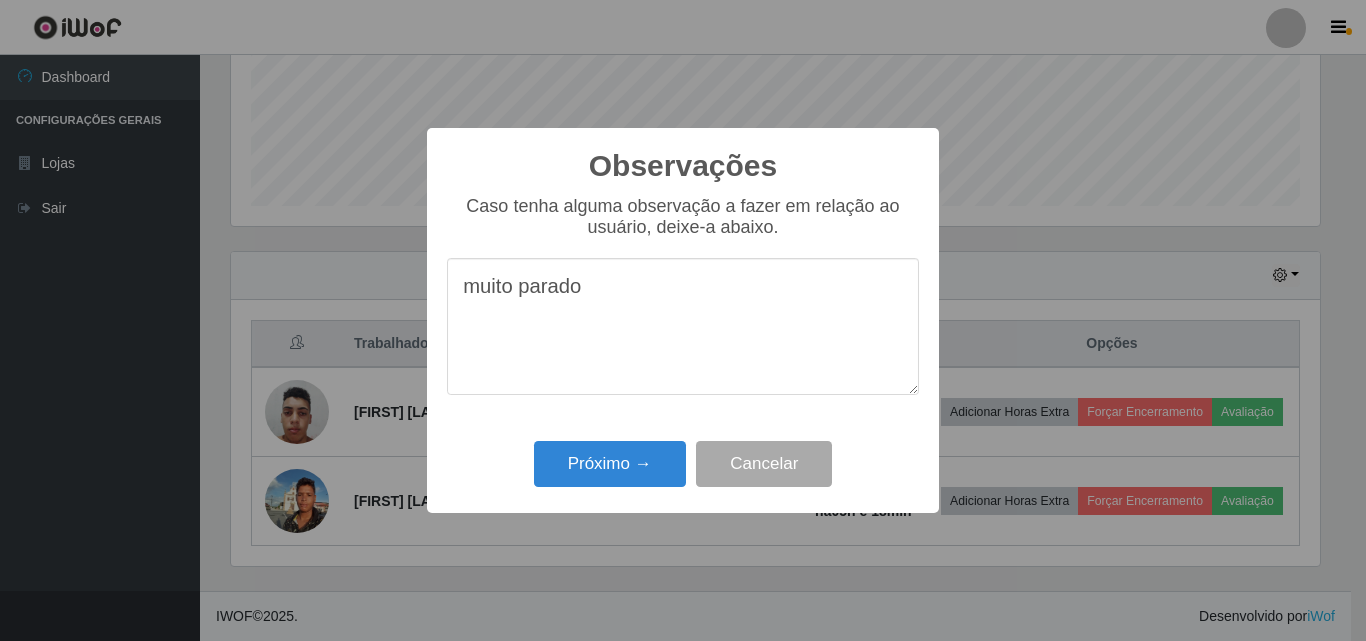 type on "muito parado" 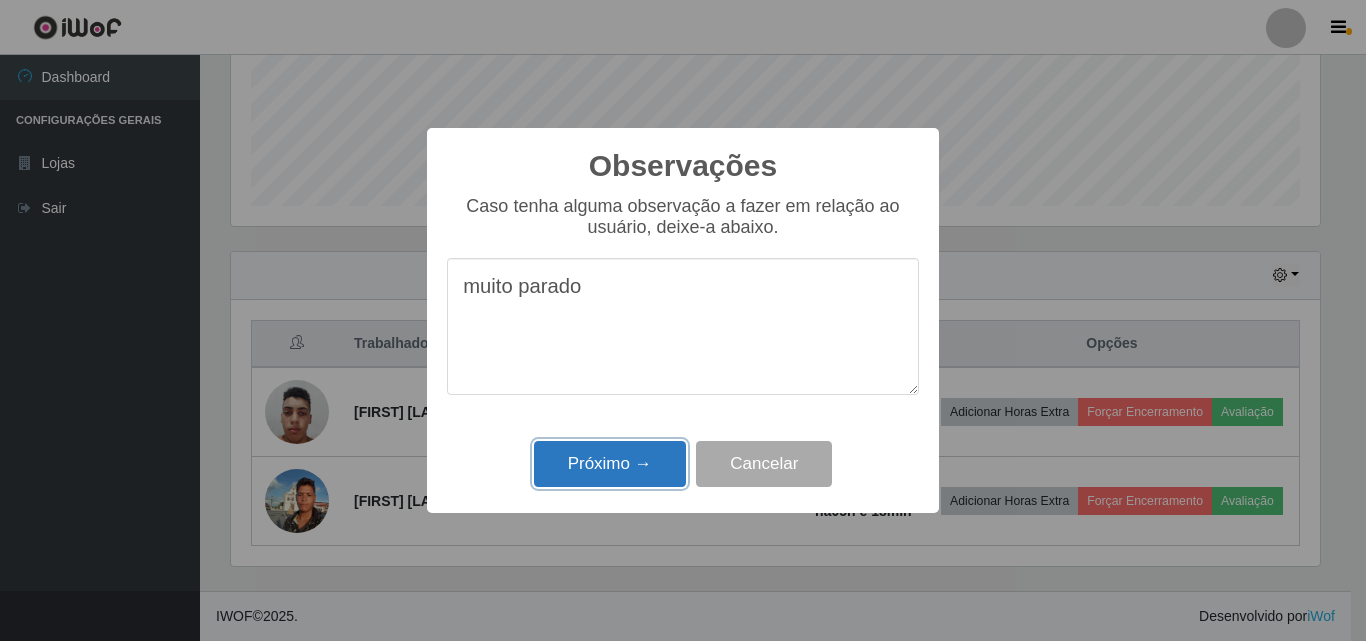click on "Próximo →" at bounding box center (610, 464) 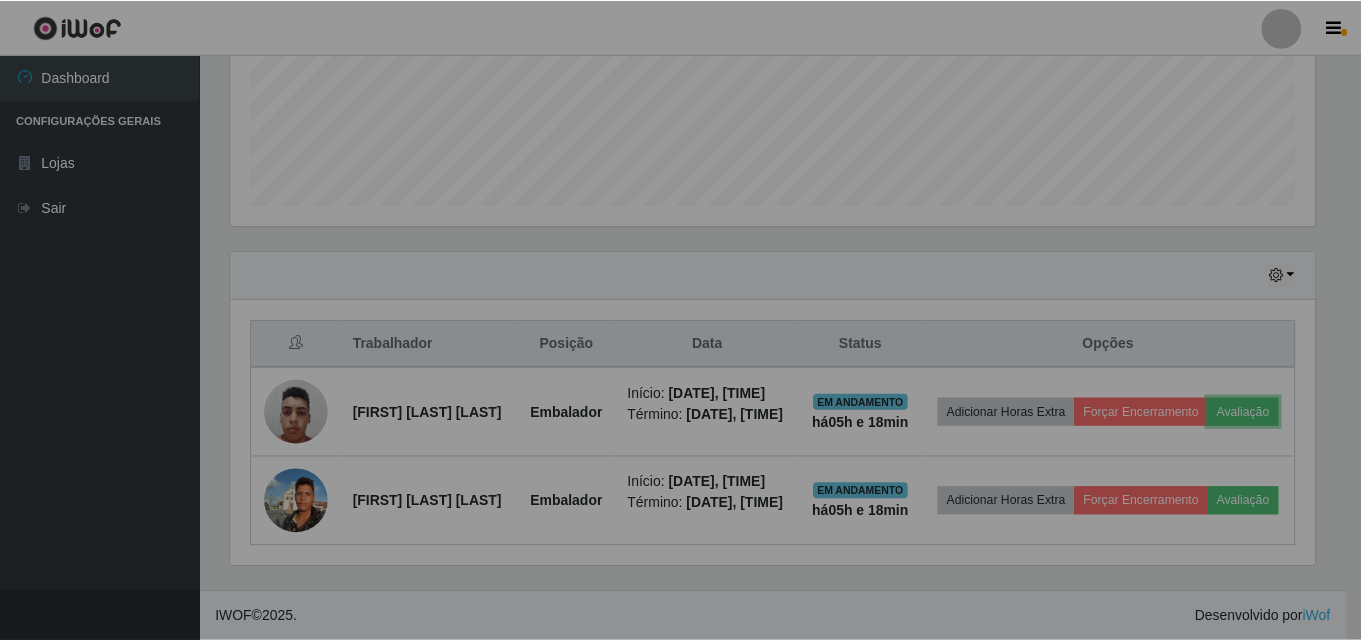 scroll, scrollTop: 999585, scrollLeft: 998901, axis: both 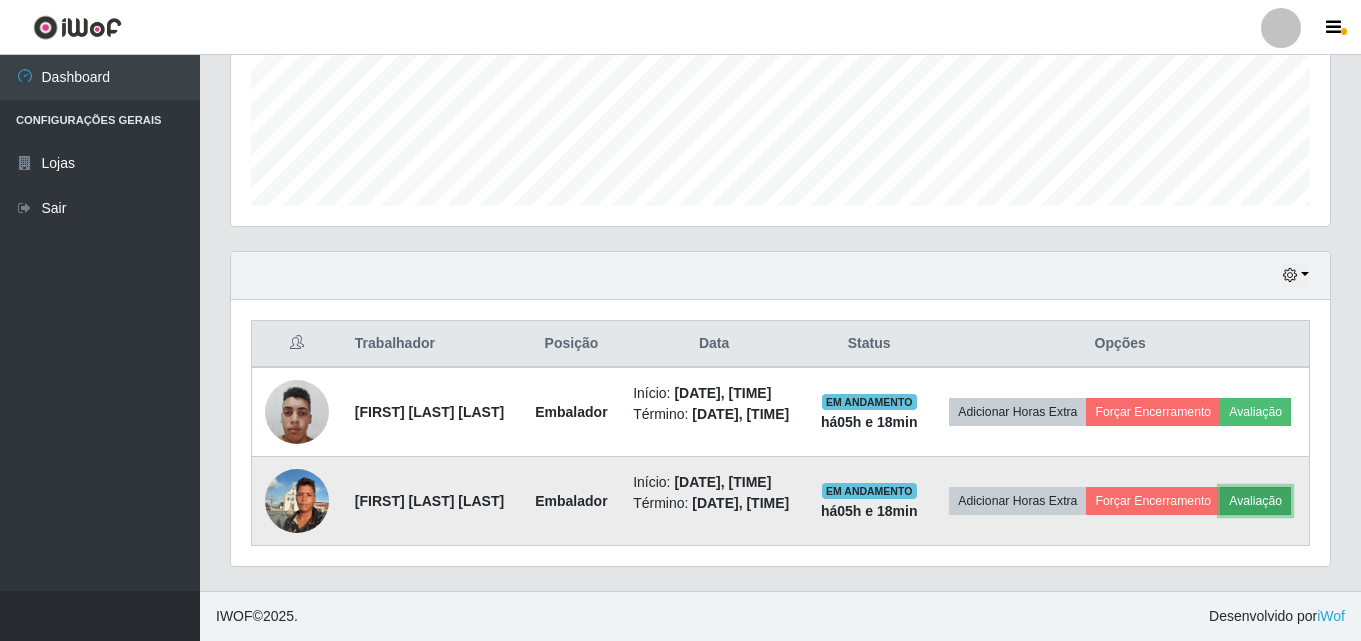 click on "Avaliação" at bounding box center (1255, 501) 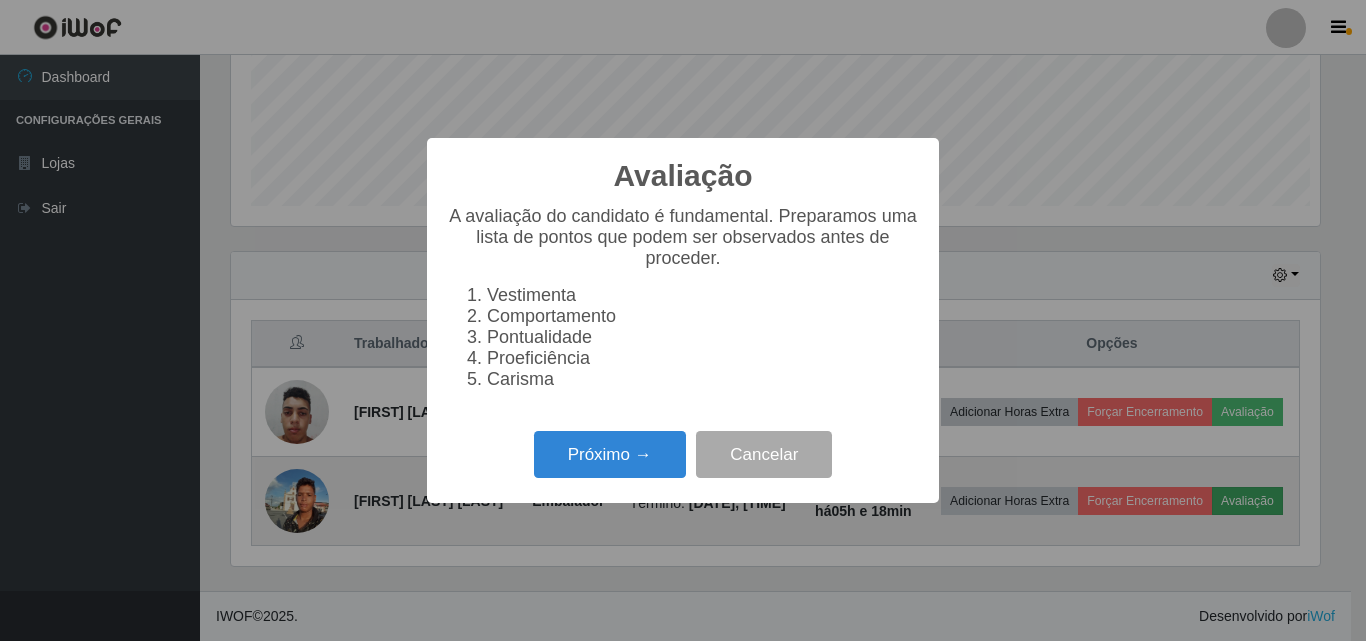 scroll, scrollTop: 999585, scrollLeft: 998911, axis: both 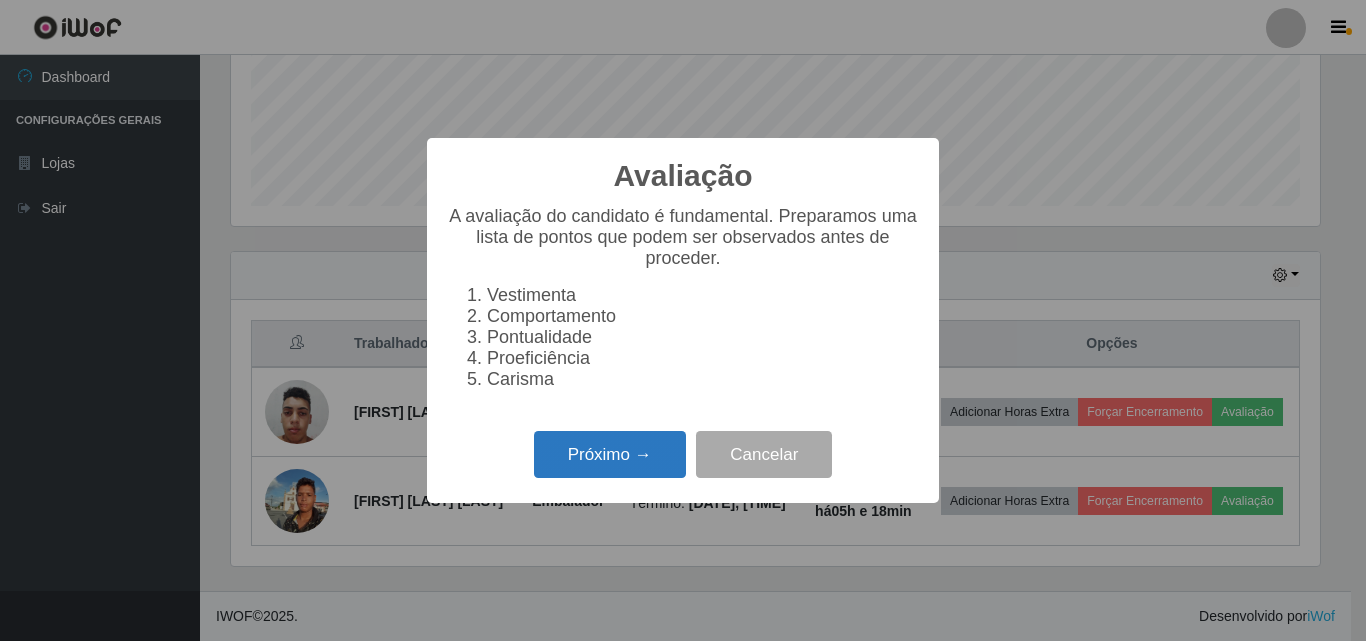 click on "Próximo →" at bounding box center (610, 454) 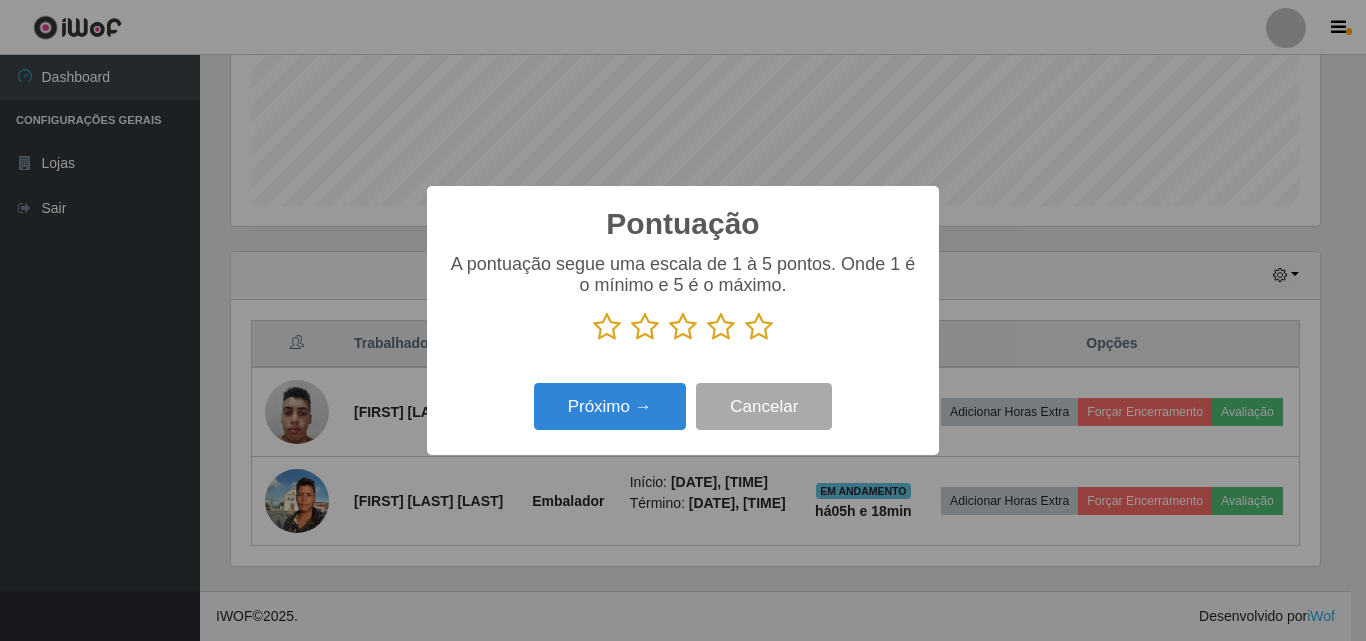 scroll, scrollTop: 999585, scrollLeft: 998911, axis: both 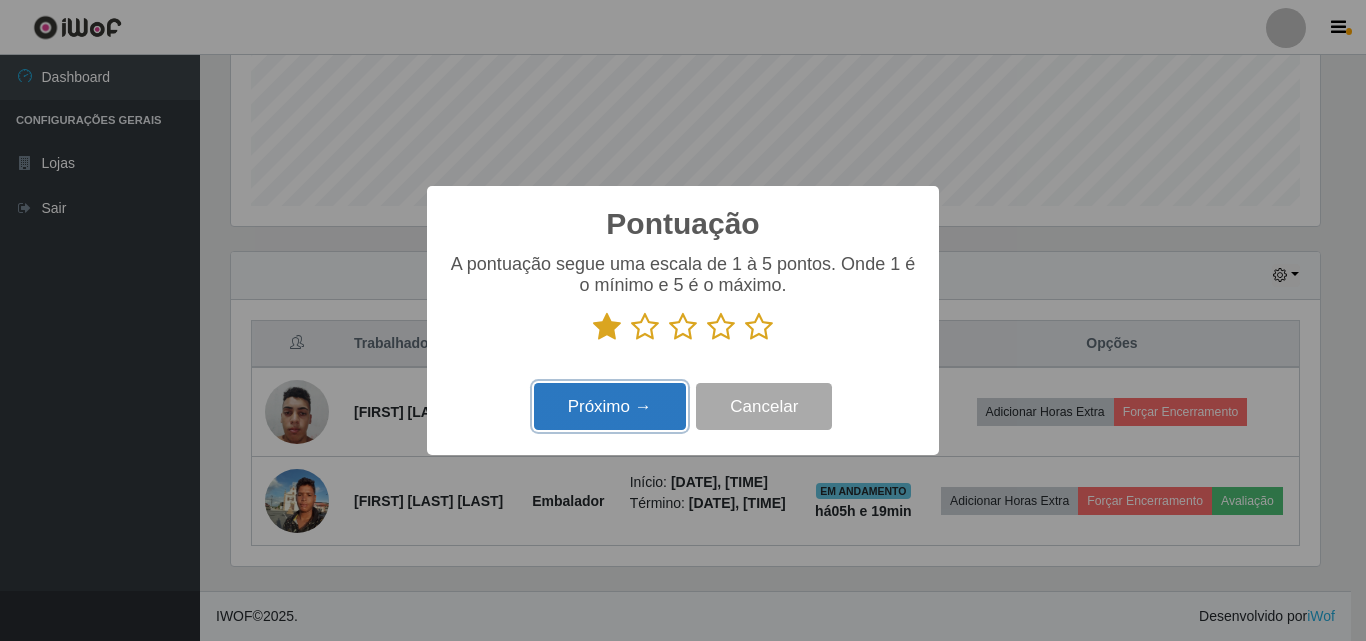 click on "Próximo →" at bounding box center (610, 406) 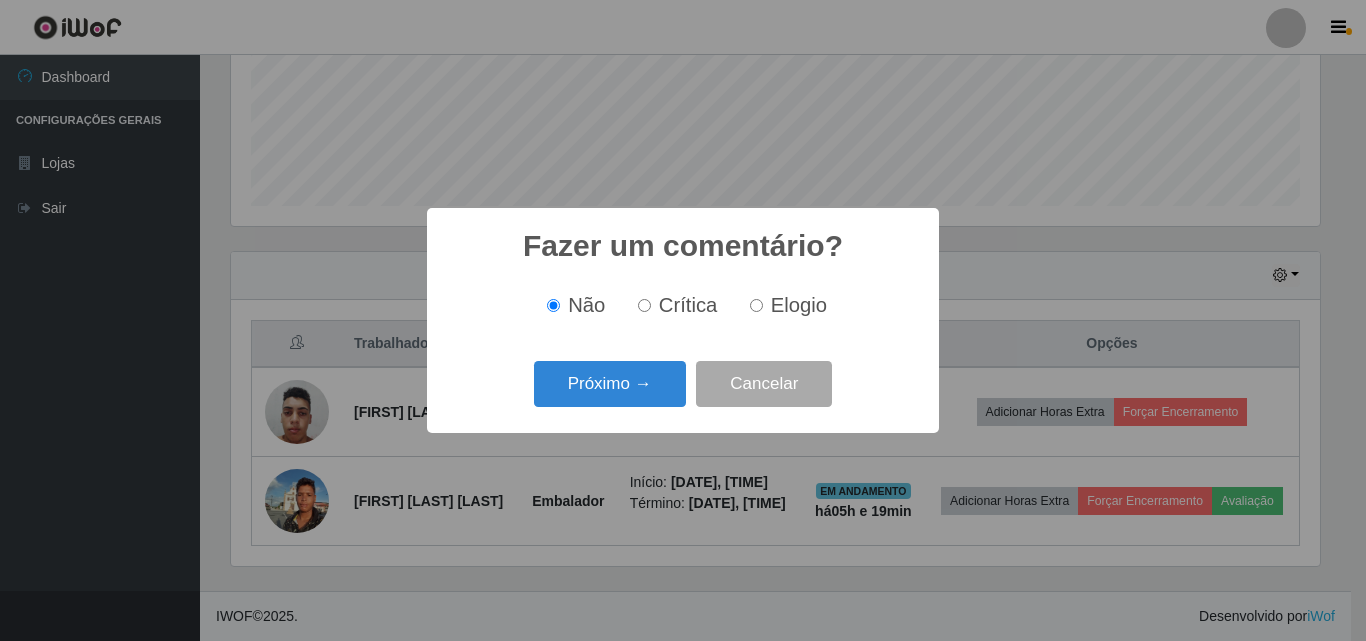 scroll, scrollTop: 999585, scrollLeft: 998911, axis: both 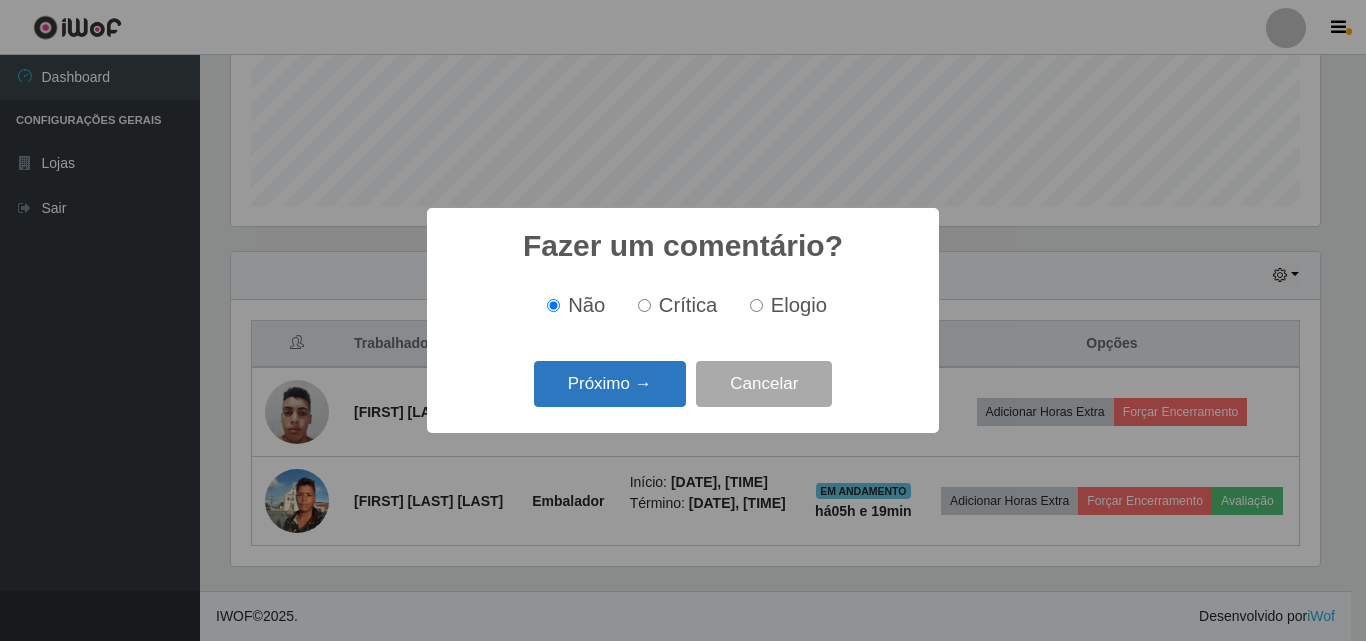 click on "Próximo →" at bounding box center (610, 384) 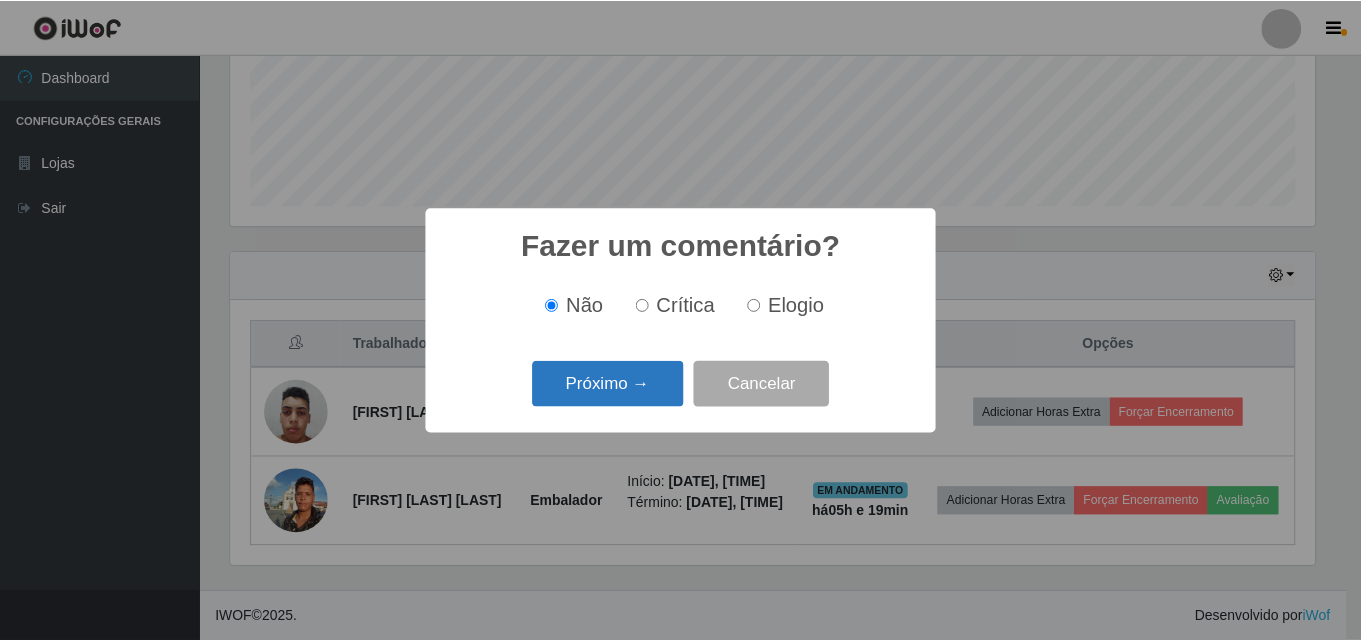 scroll, scrollTop: 999585, scrollLeft: 998911, axis: both 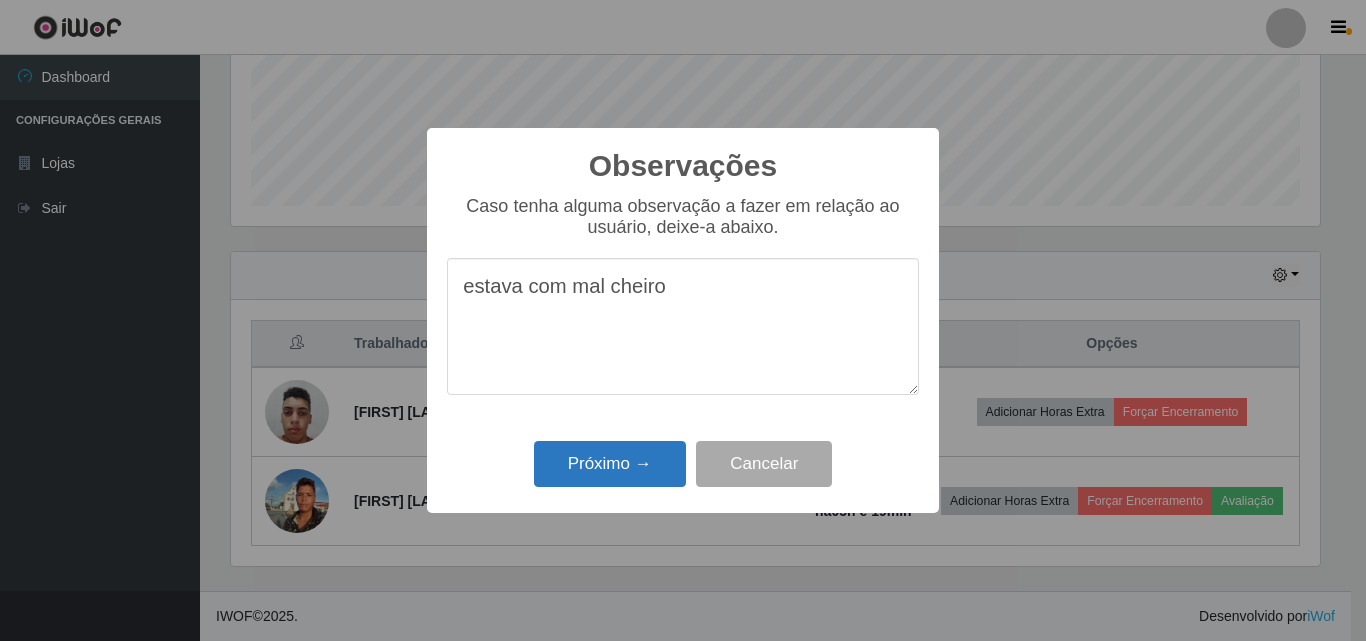type on "estava com mal cheiro" 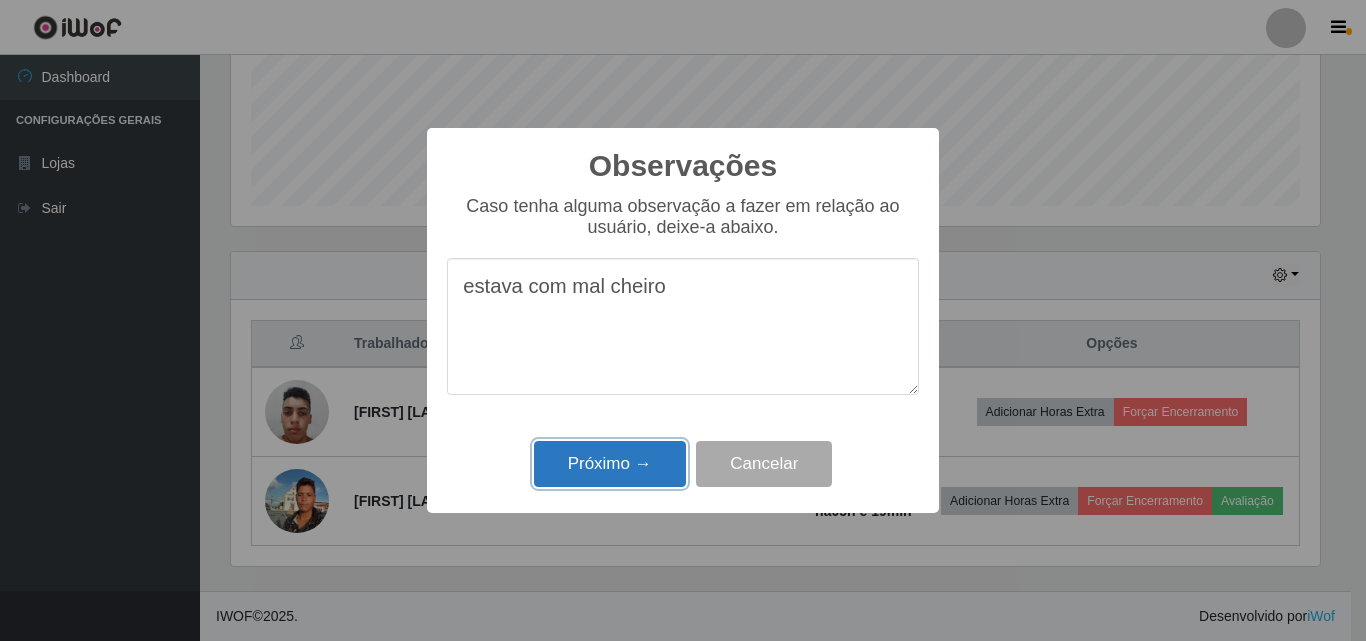 click on "Próximo →" at bounding box center (610, 464) 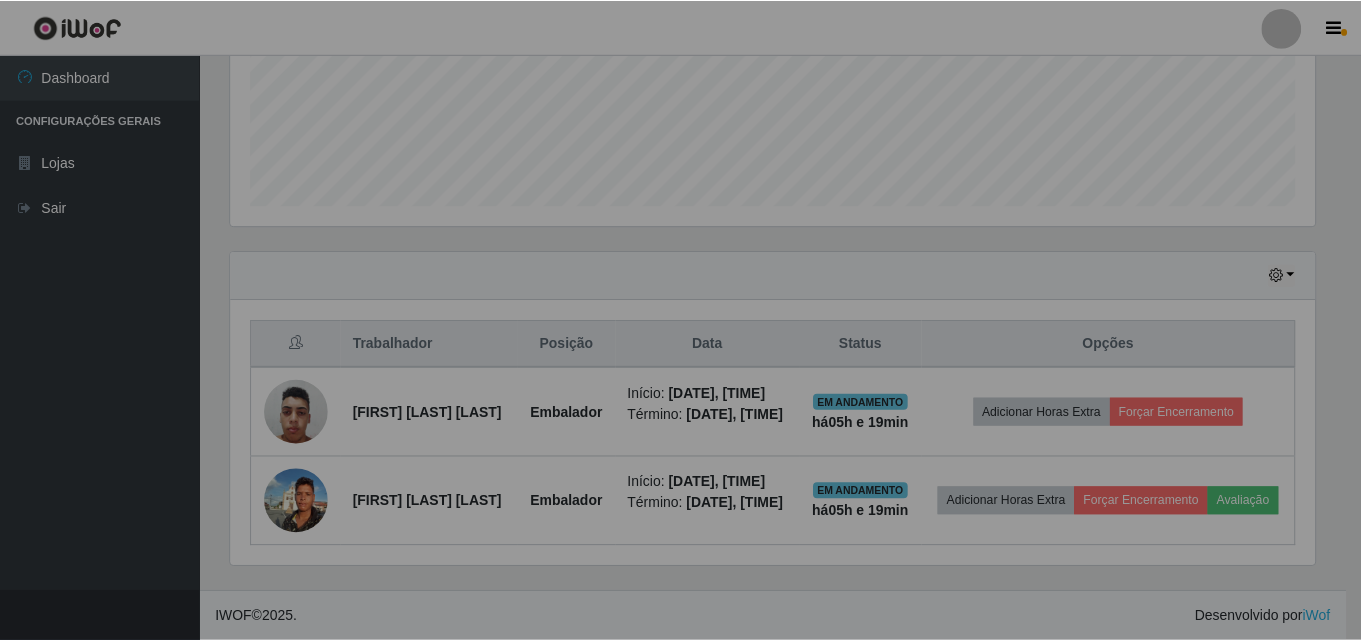 scroll, scrollTop: 999585, scrollLeft: 998901, axis: both 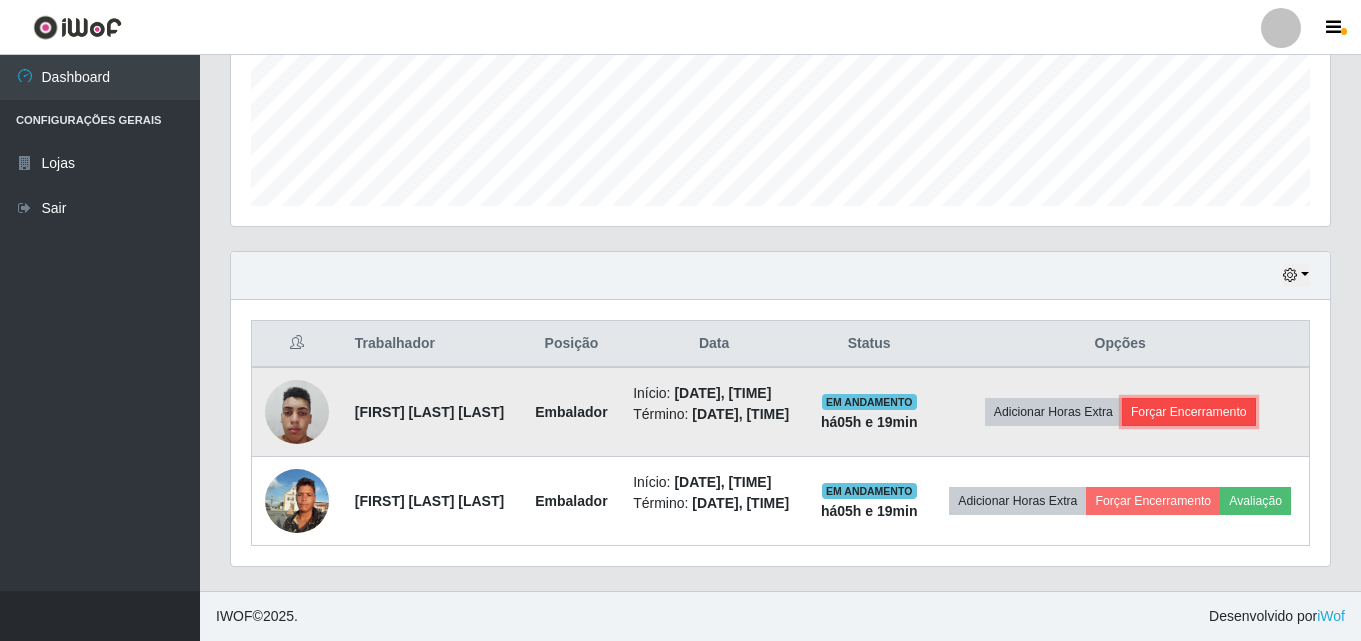 click on "Forçar Encerramento" at bounding box center (1189, 412) 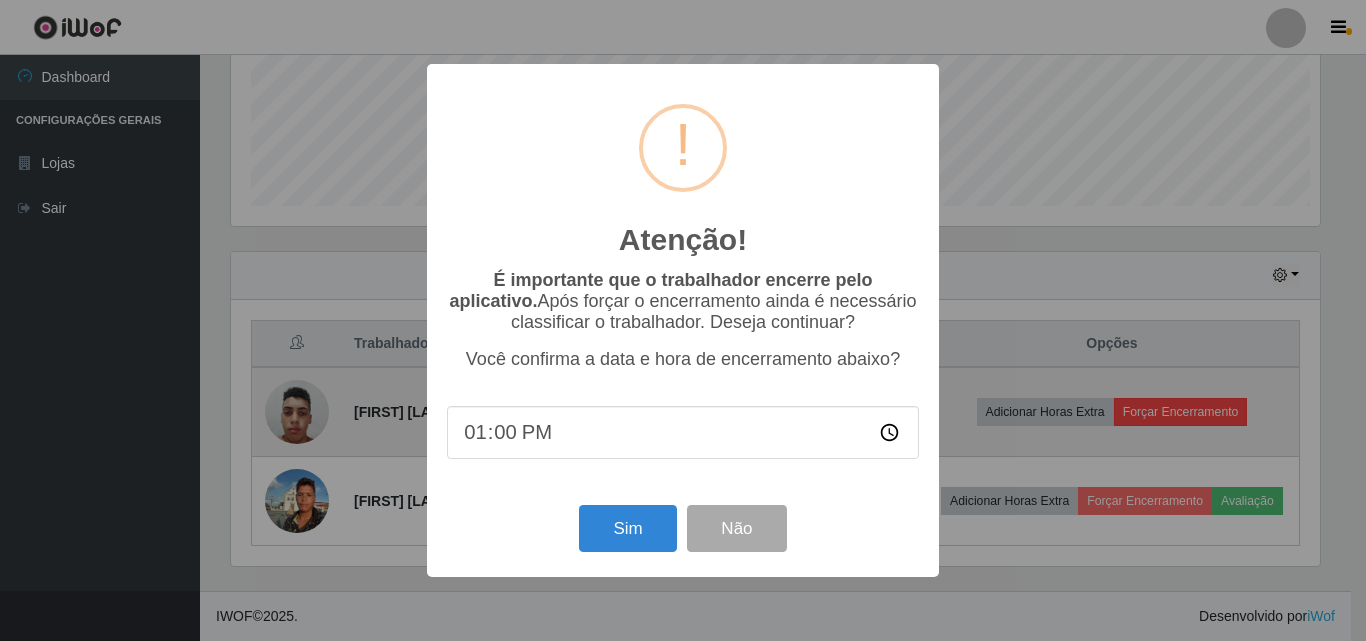 scroll, scrollTop: 999585, scrollLeft: 998911, axis: both 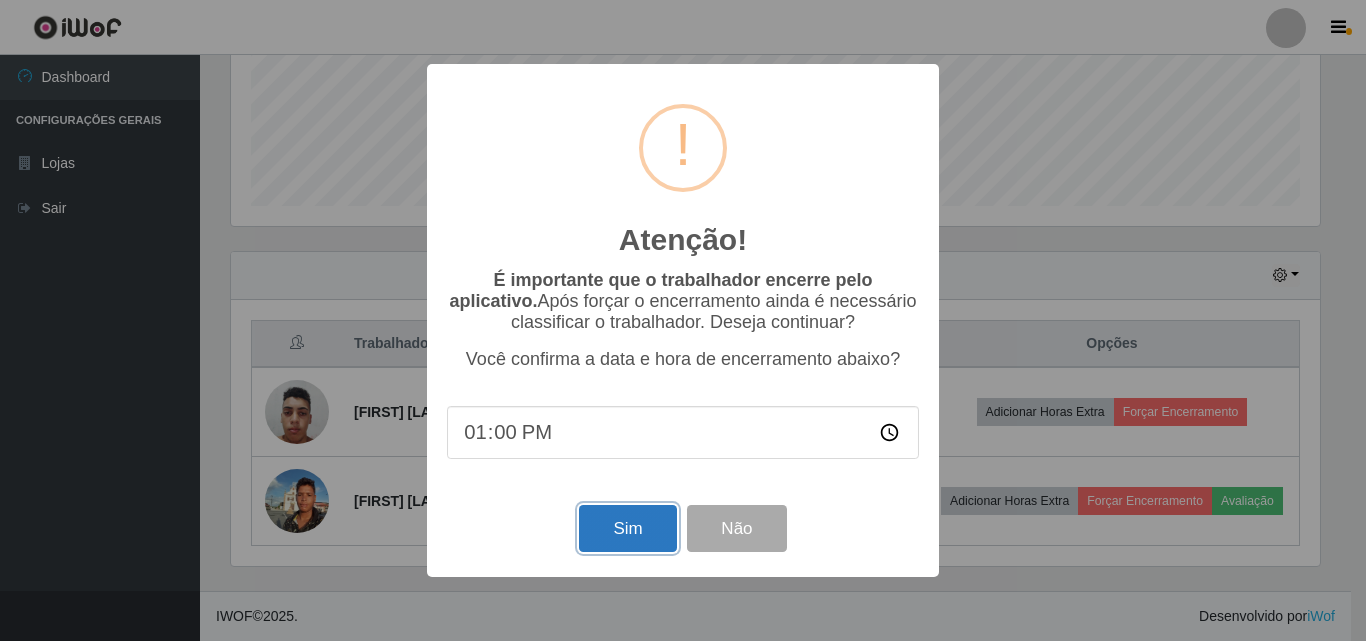 click on "Sim" at bounding box center (627, 528) 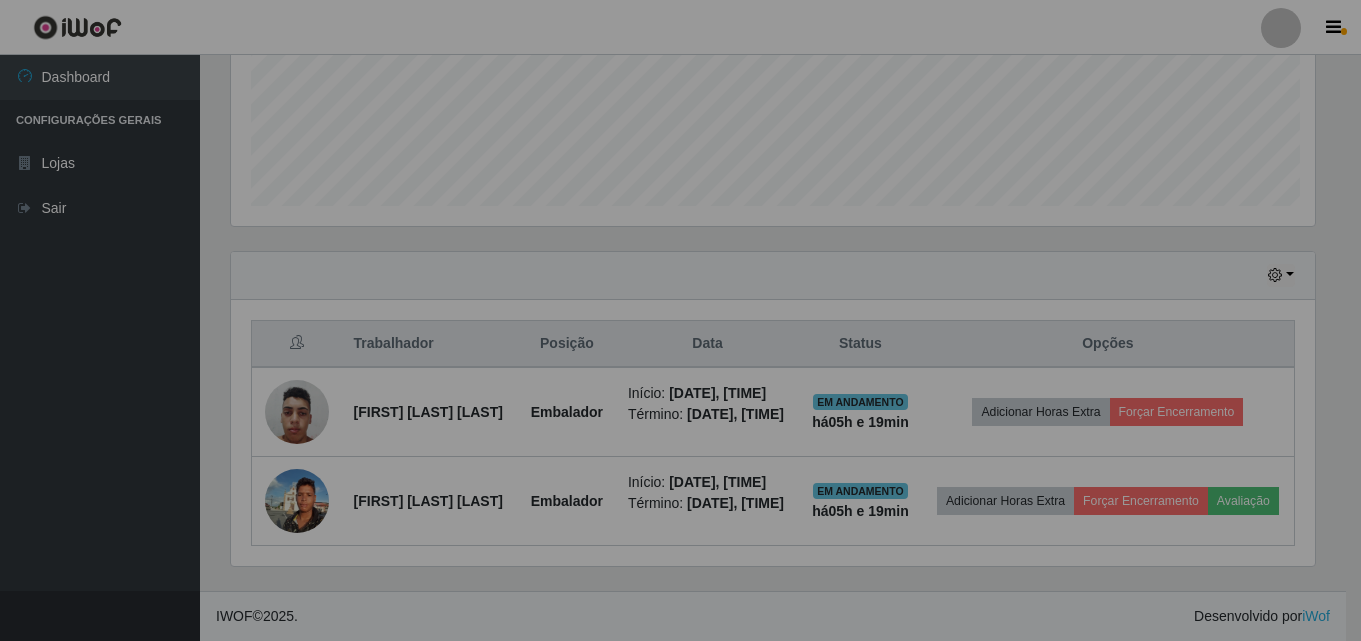 scroll, scrollTop: 999585, scrollLeft: 998901, axis: both 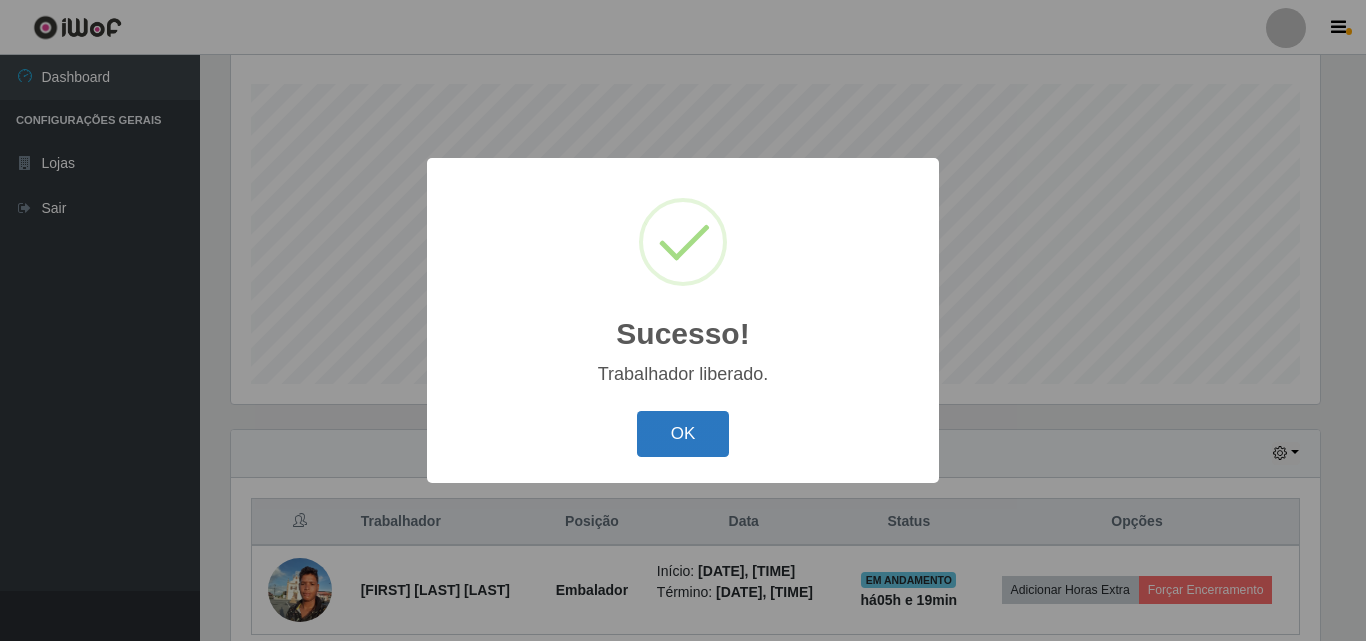 click on "OK" at bounding box center [683, 434] 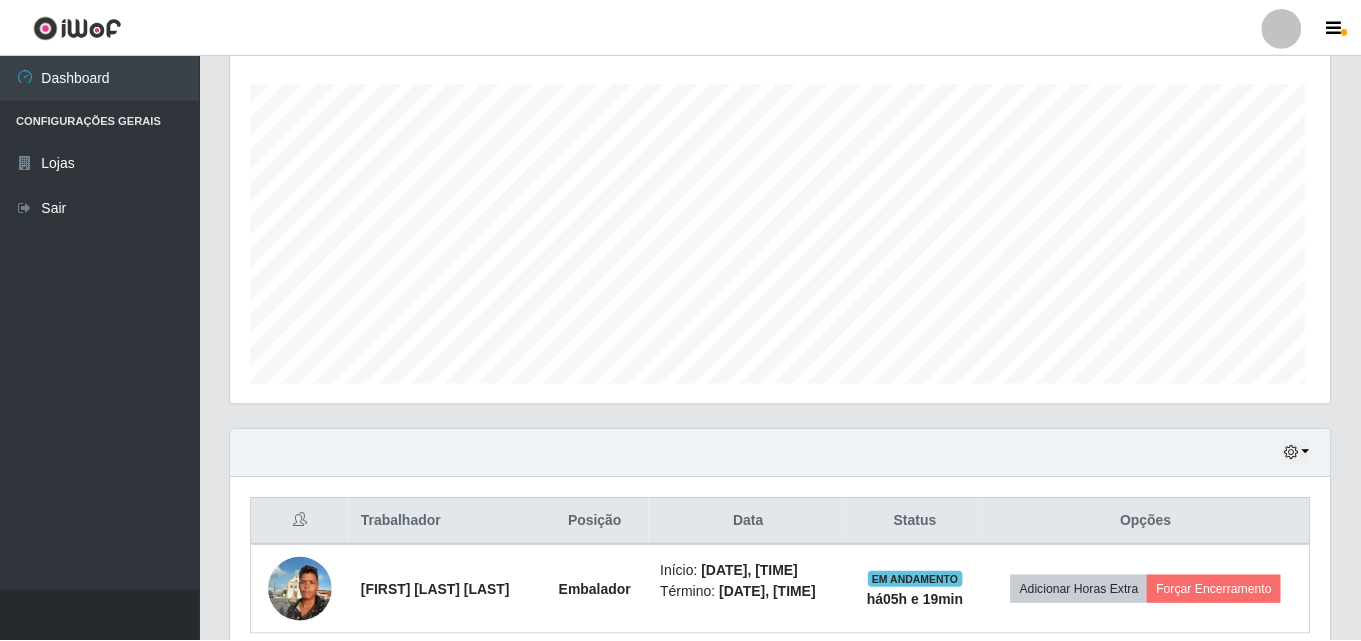 scroll, scrollTop: 999585, scrollLeft: 998901, axis: both 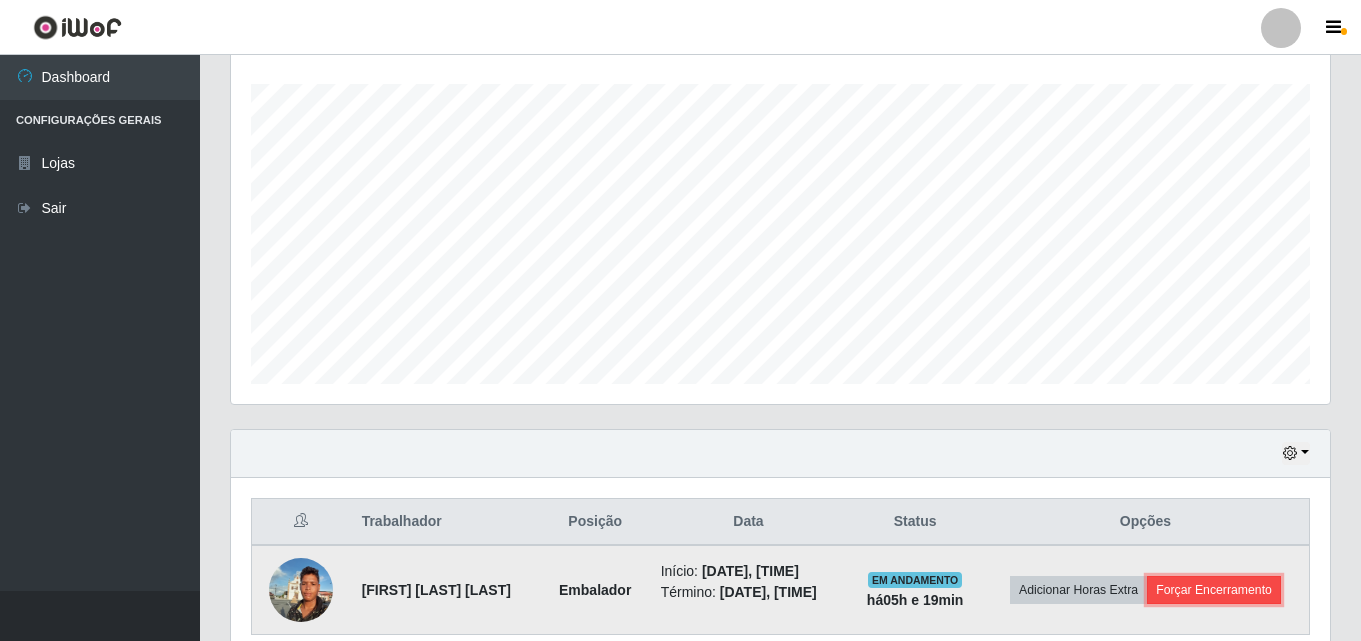 click on "Forçar Encerramento" at bounding box center [1214, 590] 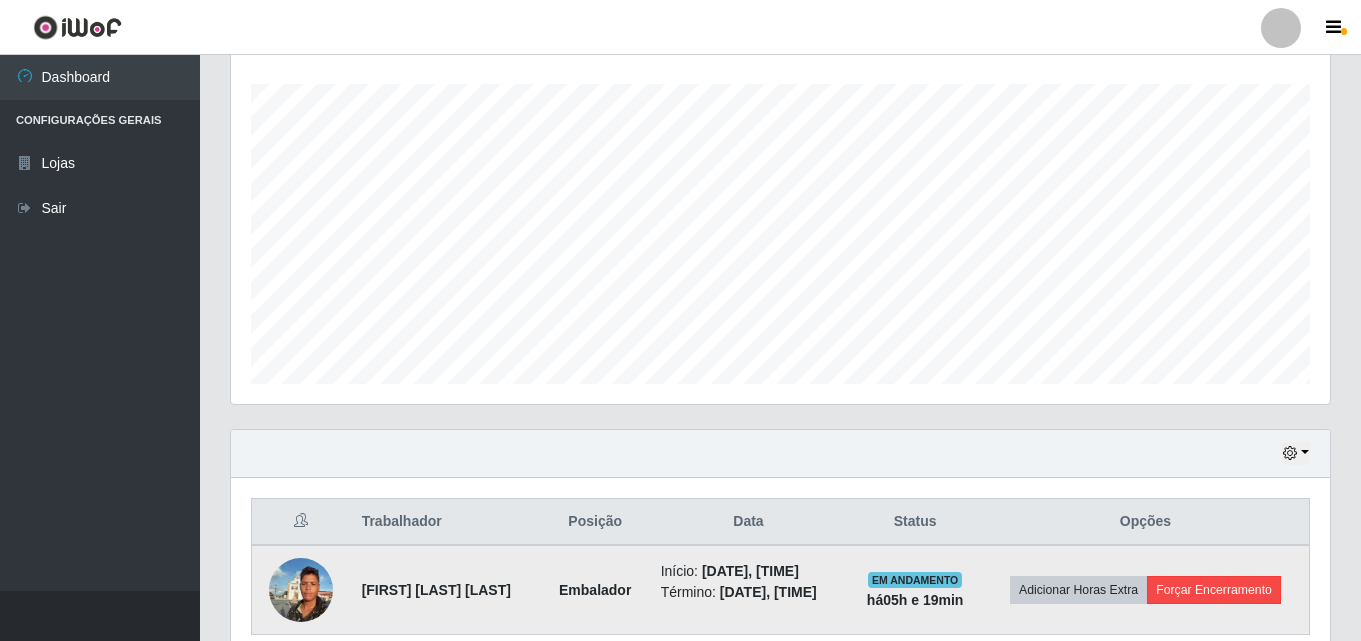scroll, scrollTop: 999585, scrollLeft: 998911, axis: both 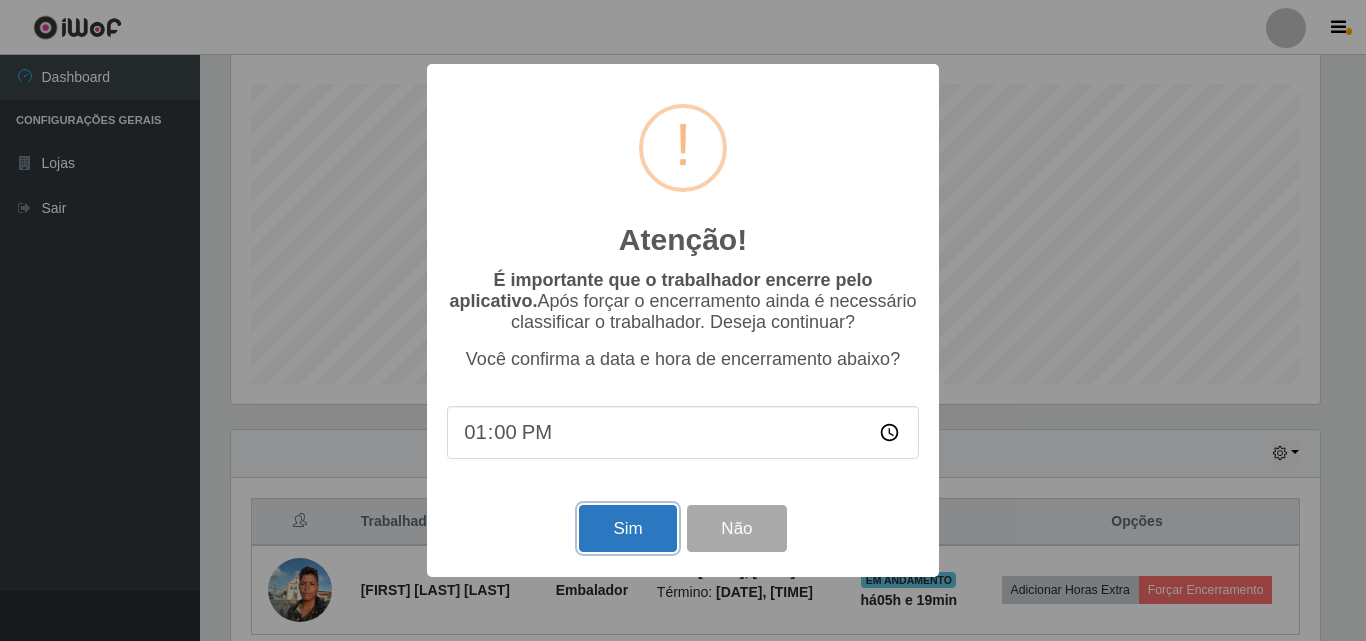 click on "Sim" at bounding box center [627, 528] 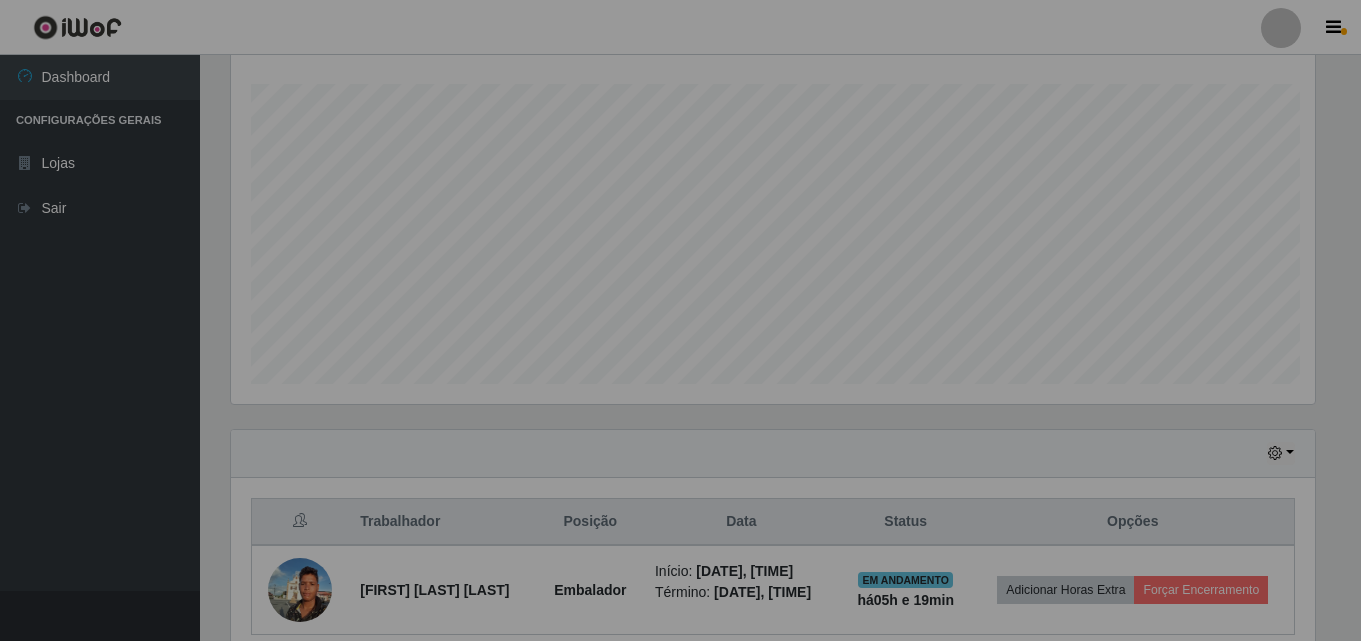 scroll, scrollTop: 999585, scrollLeft: 998901, axis: both 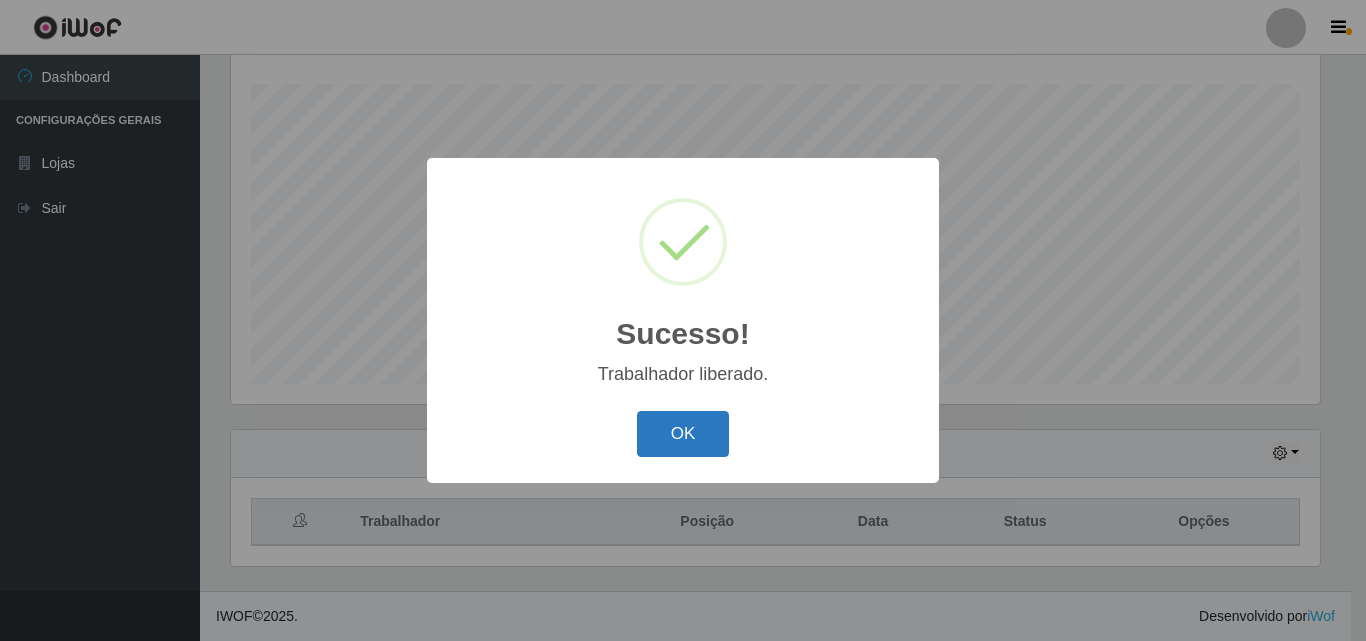 click on "OK" at bounding box center [683, 434] 